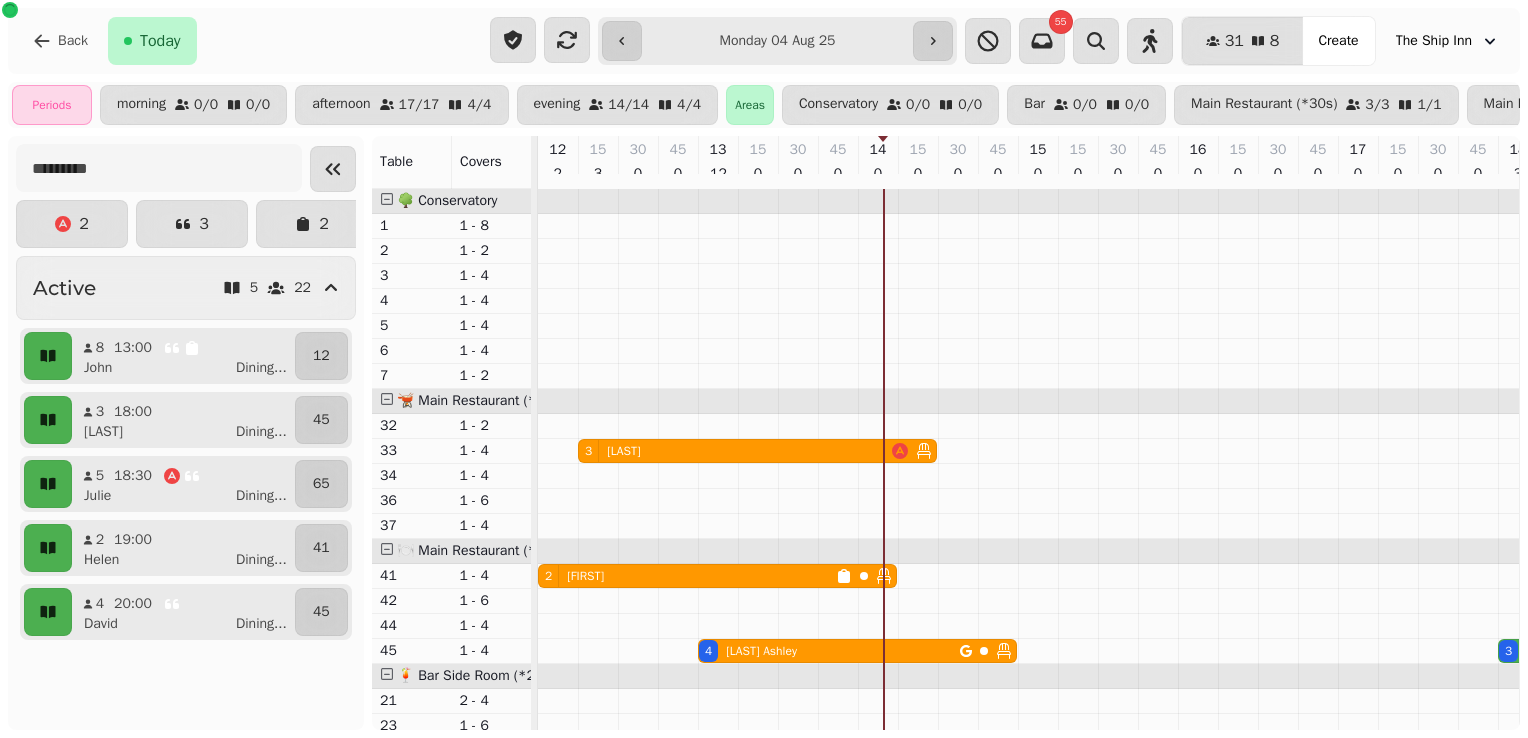 scroll, scrollTop: 0, scrollLeft: 0, axis: both 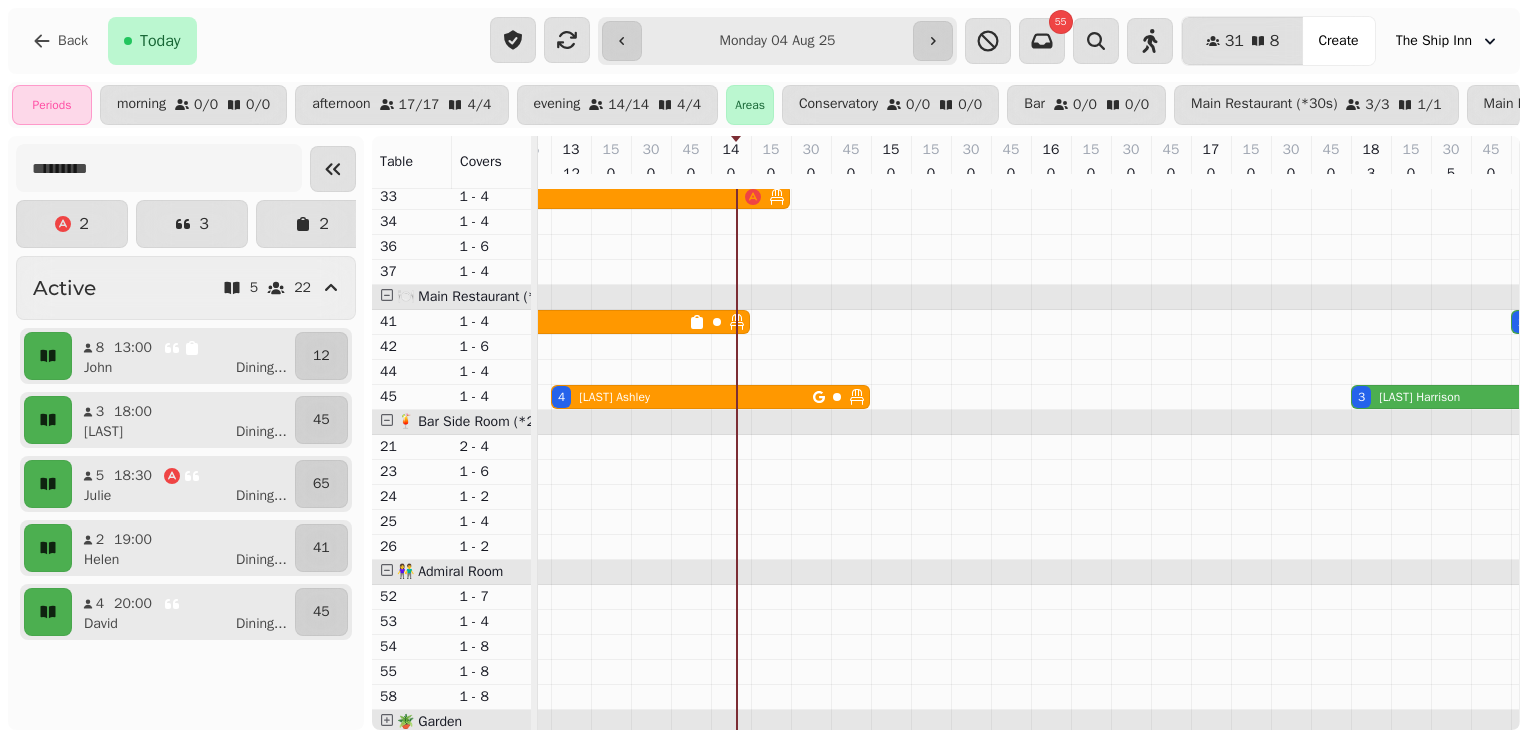 click on "8 13:00 [LAST] Dining ... 12 3 18:00 [LAST] Dining ... 45 5 18:30 [LAST] Dining ... 65 2 19:00 [LAST] Dining ... 41 4 20:00 [LAST] Dining ... 45 4 20:00 [LAST] Dining ... 45 4 20:00 [LAST] Dining ... 45" at bounding box center (186, 548) 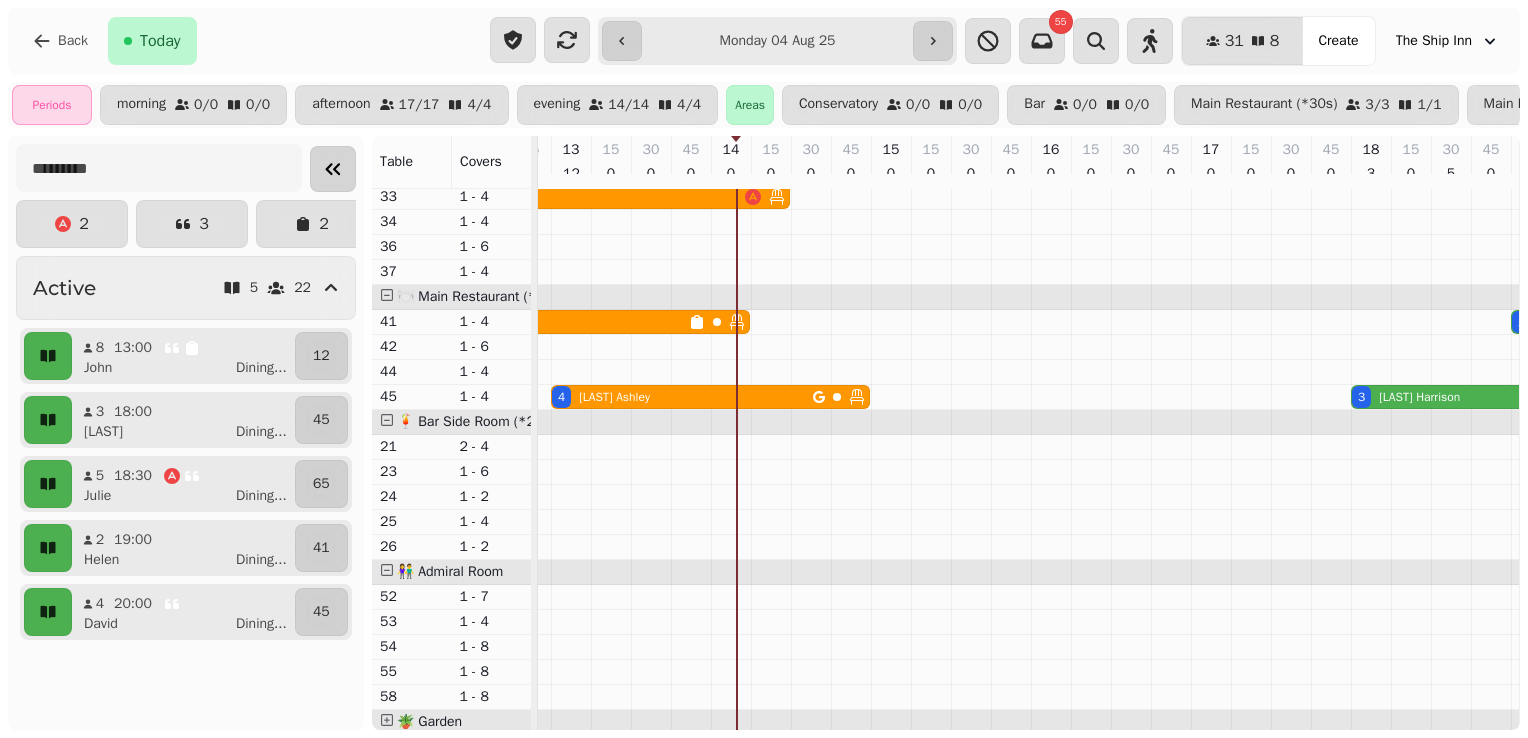click at bounding box center (333, 169) 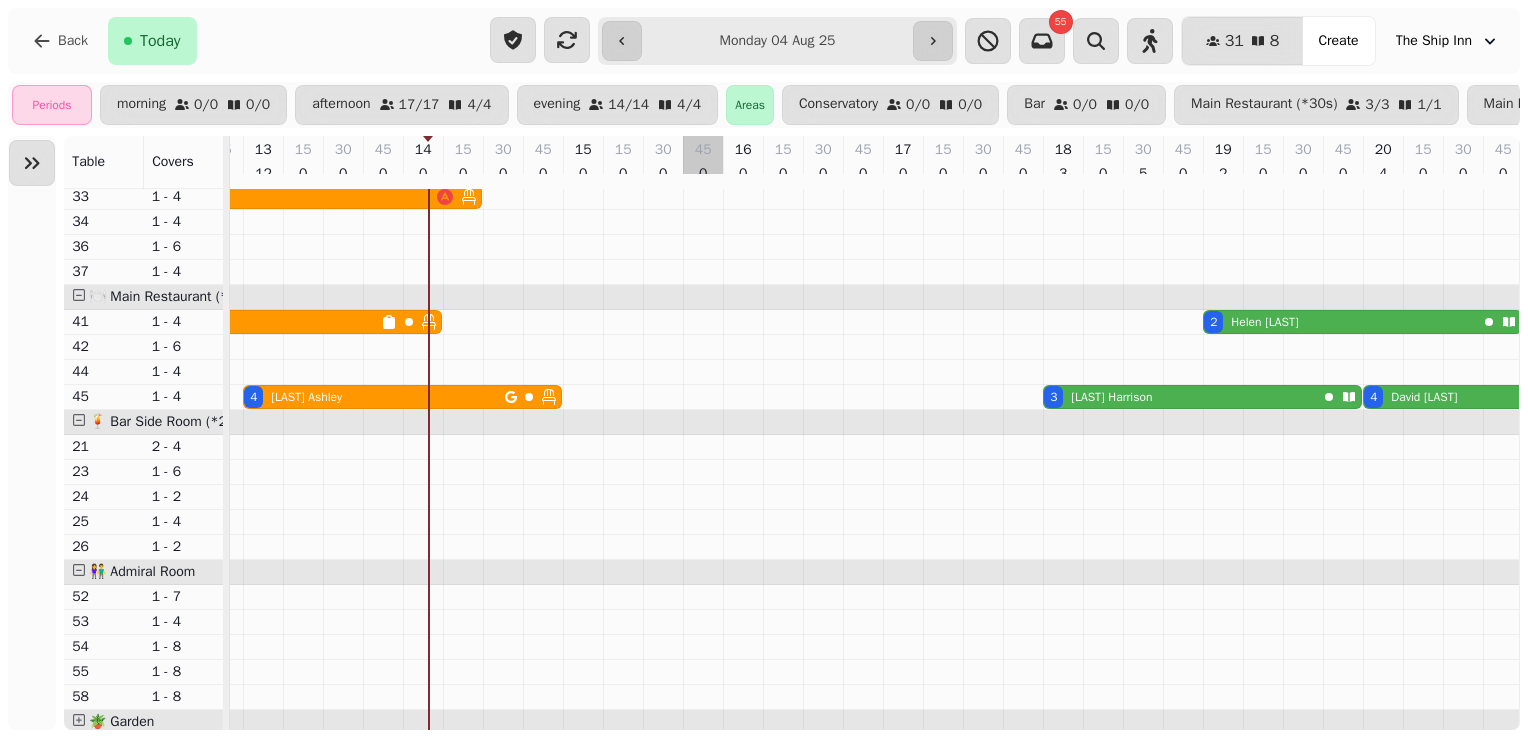 scroll, scrollTop: 388, scrollLeft: 147, axis: both 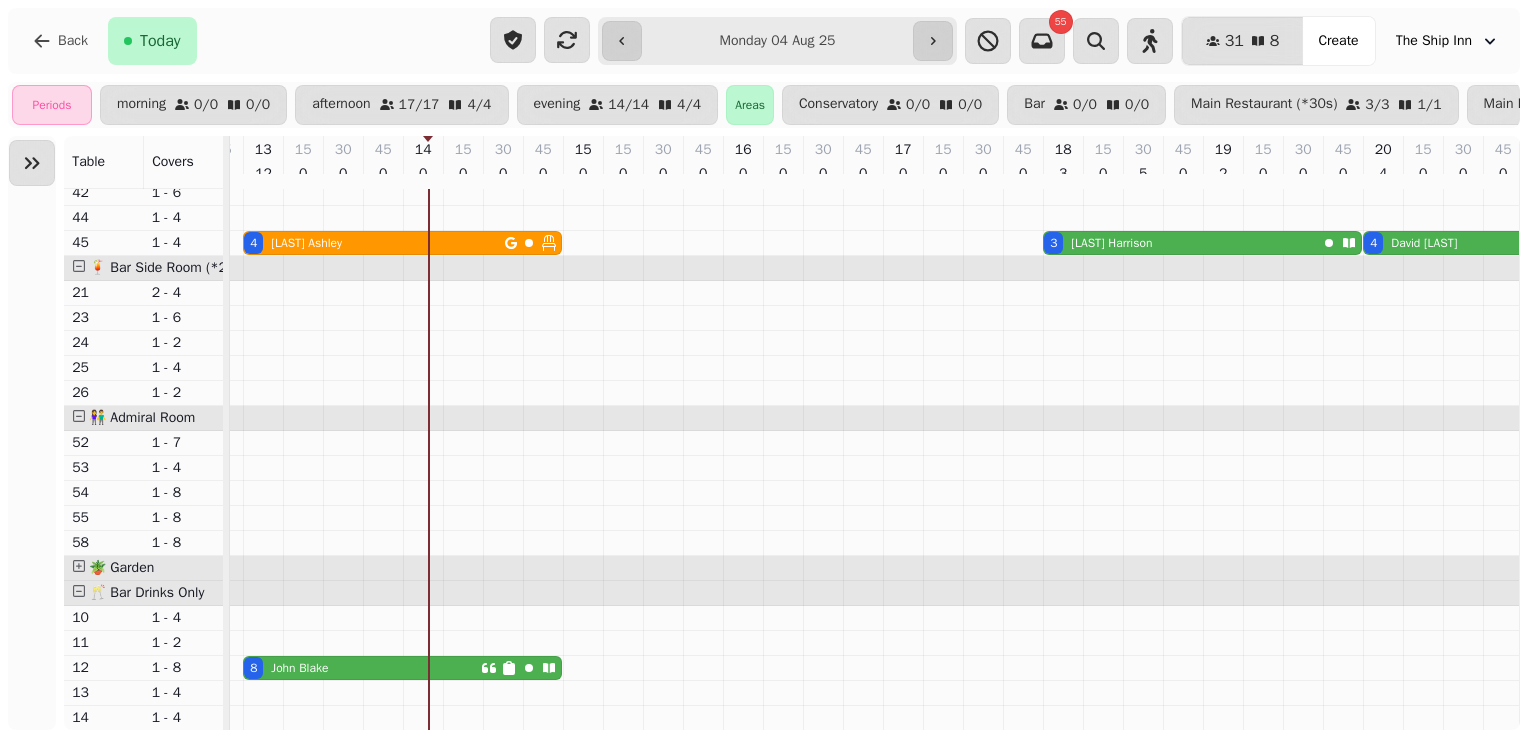 click on "8 [LAST]   [LAST]" at bounding box center (362, 668) 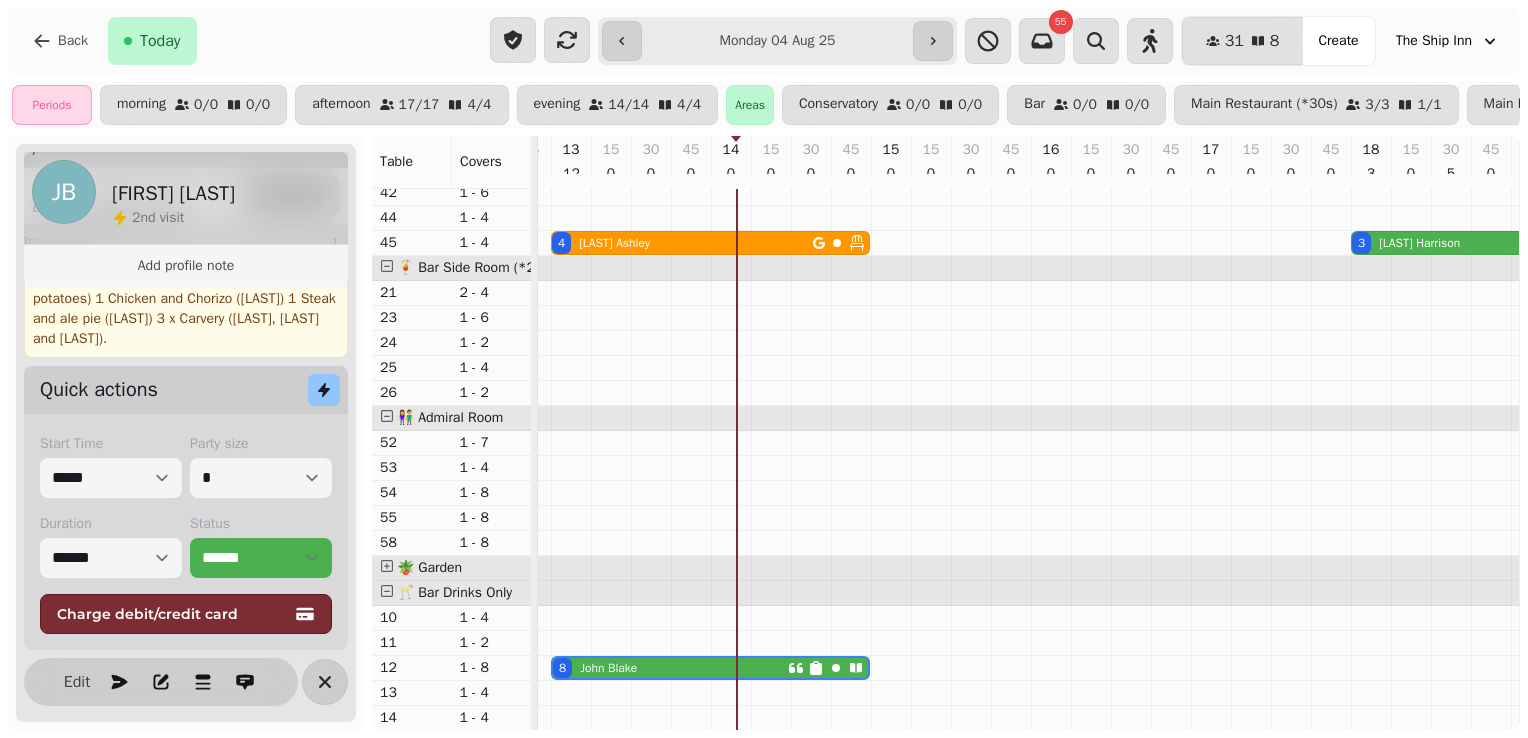 scroll, scrollTop: 529, scrollLeft: 0, axis: vertical 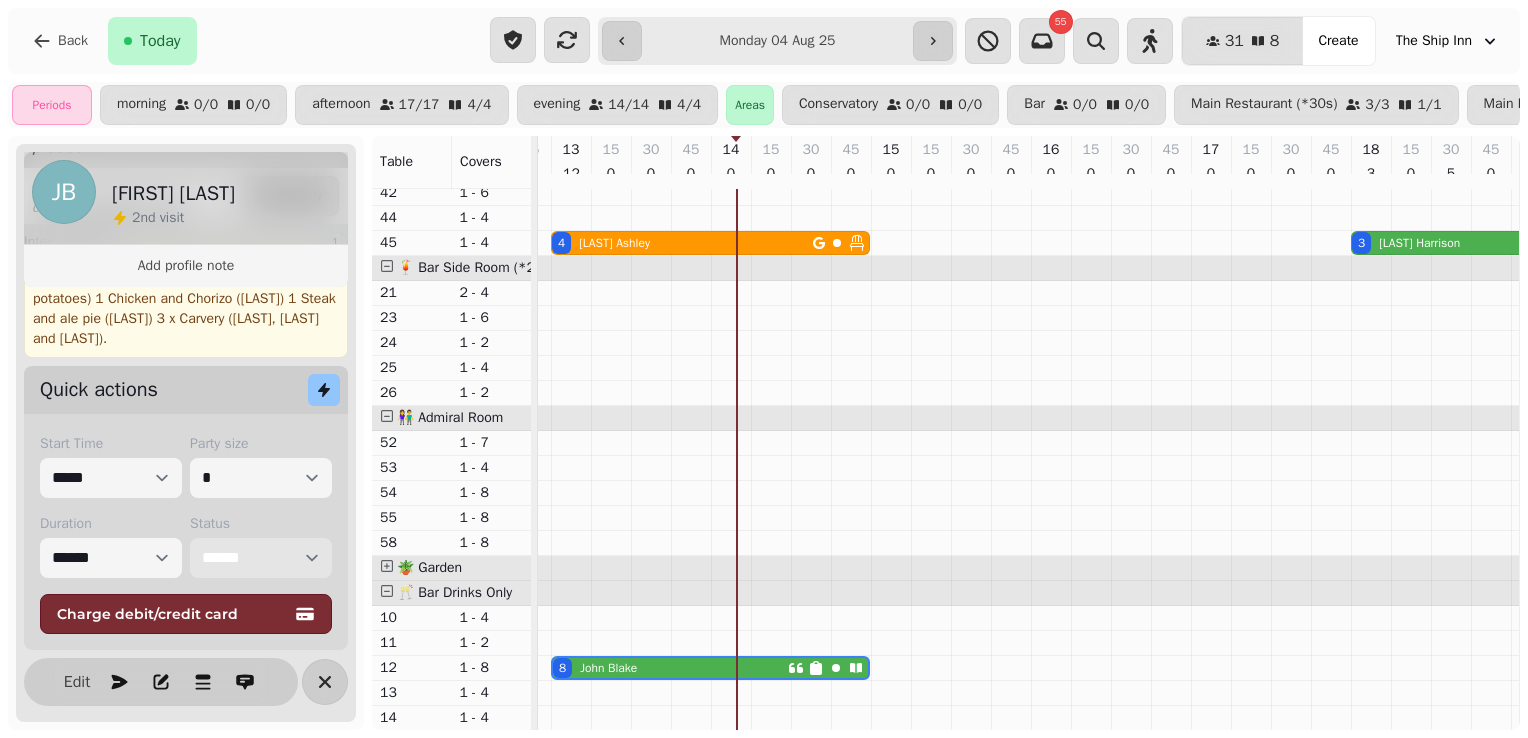 click on "**********" at bounding box center [261, 558] 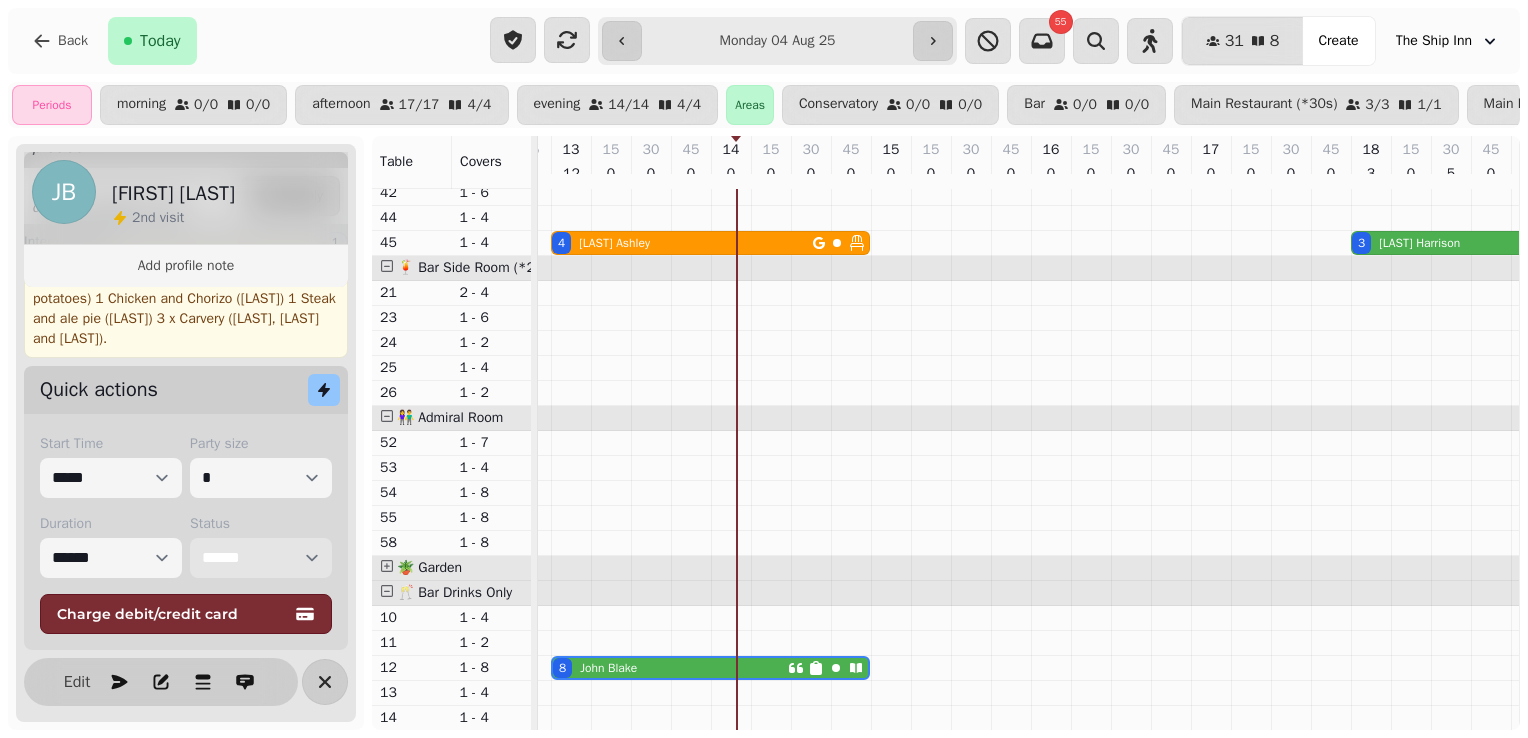 click on "**********" at bounding box center [261, 558] 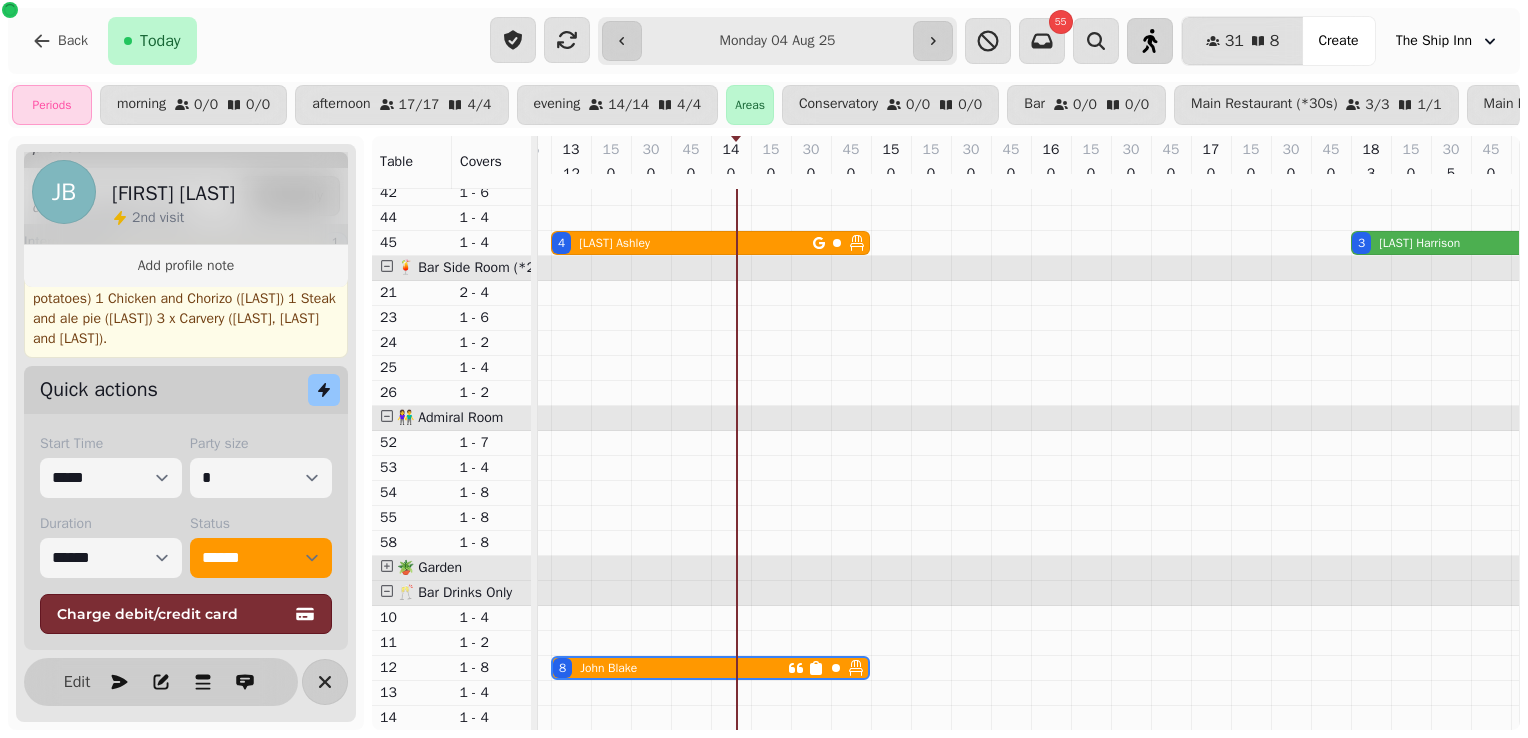 click 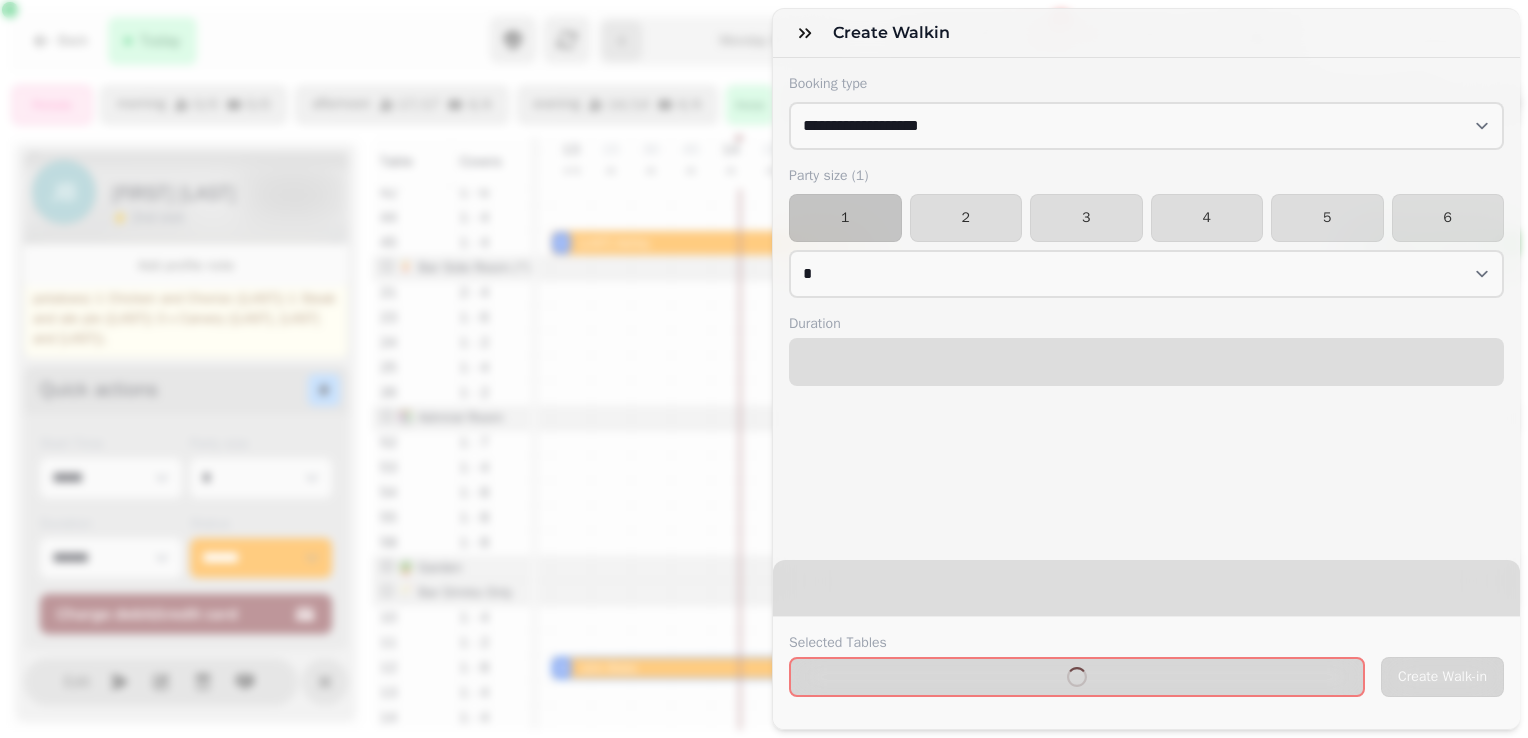 select on "****" 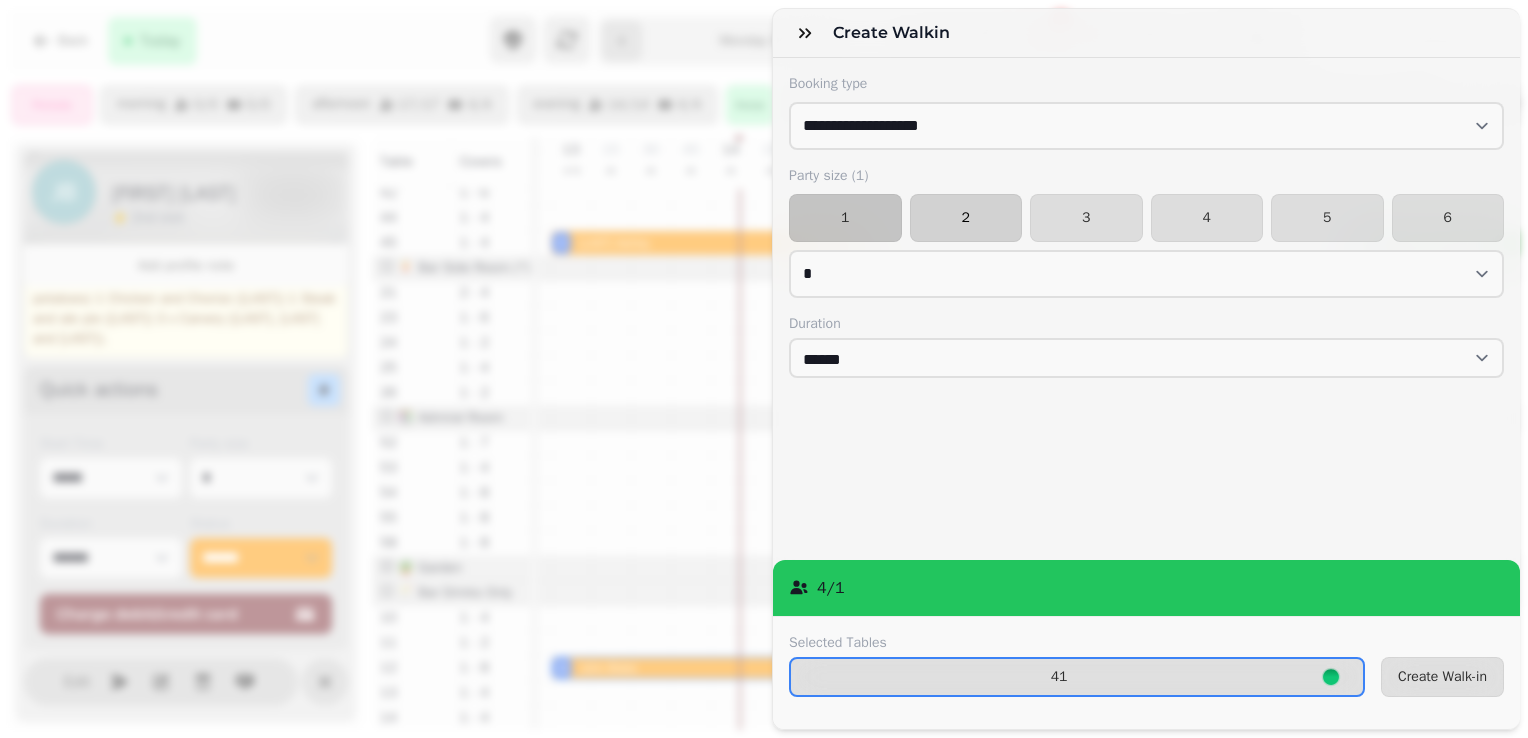 click on "2" at bounding box center (966, 218) 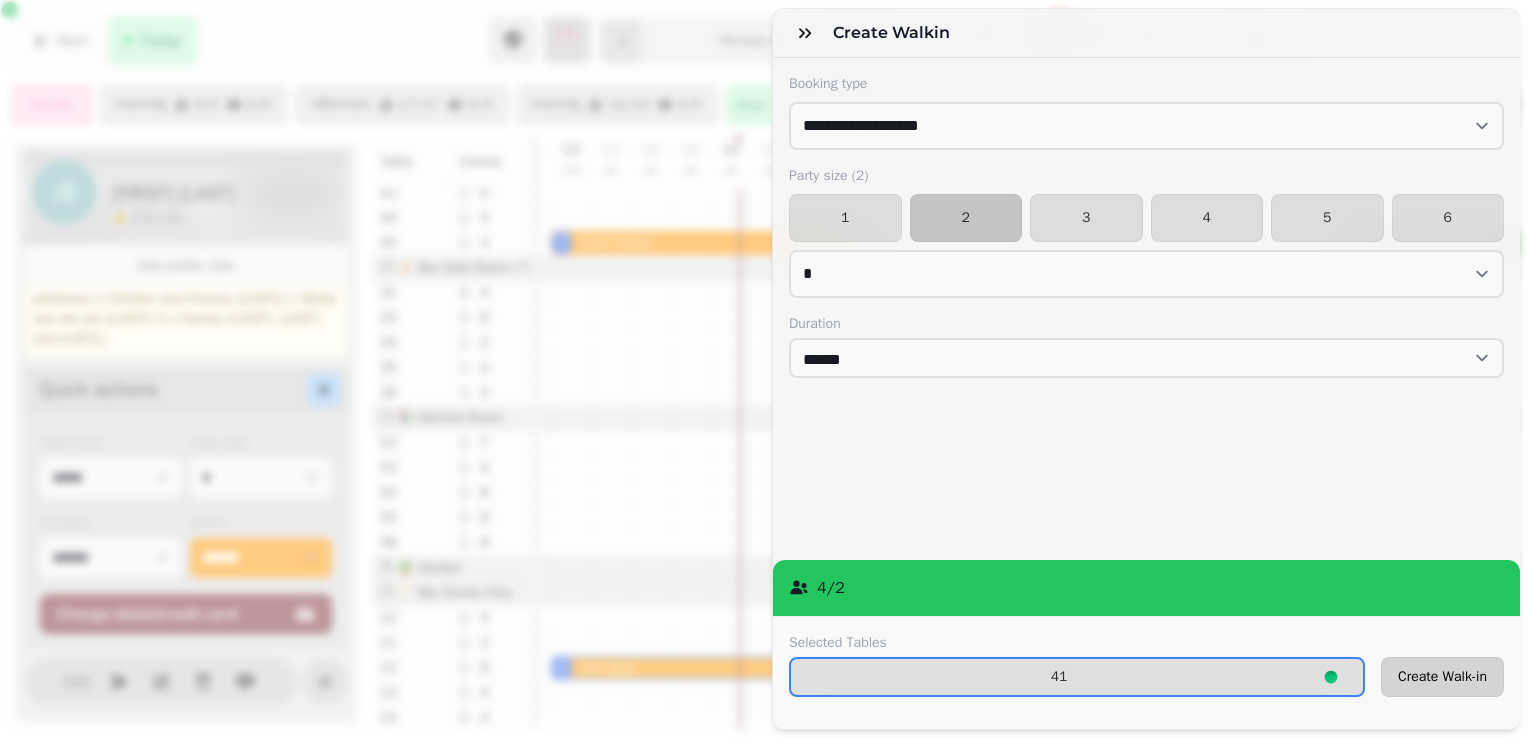 click on "Create Walk-in" at bounding box center [1442, 677] 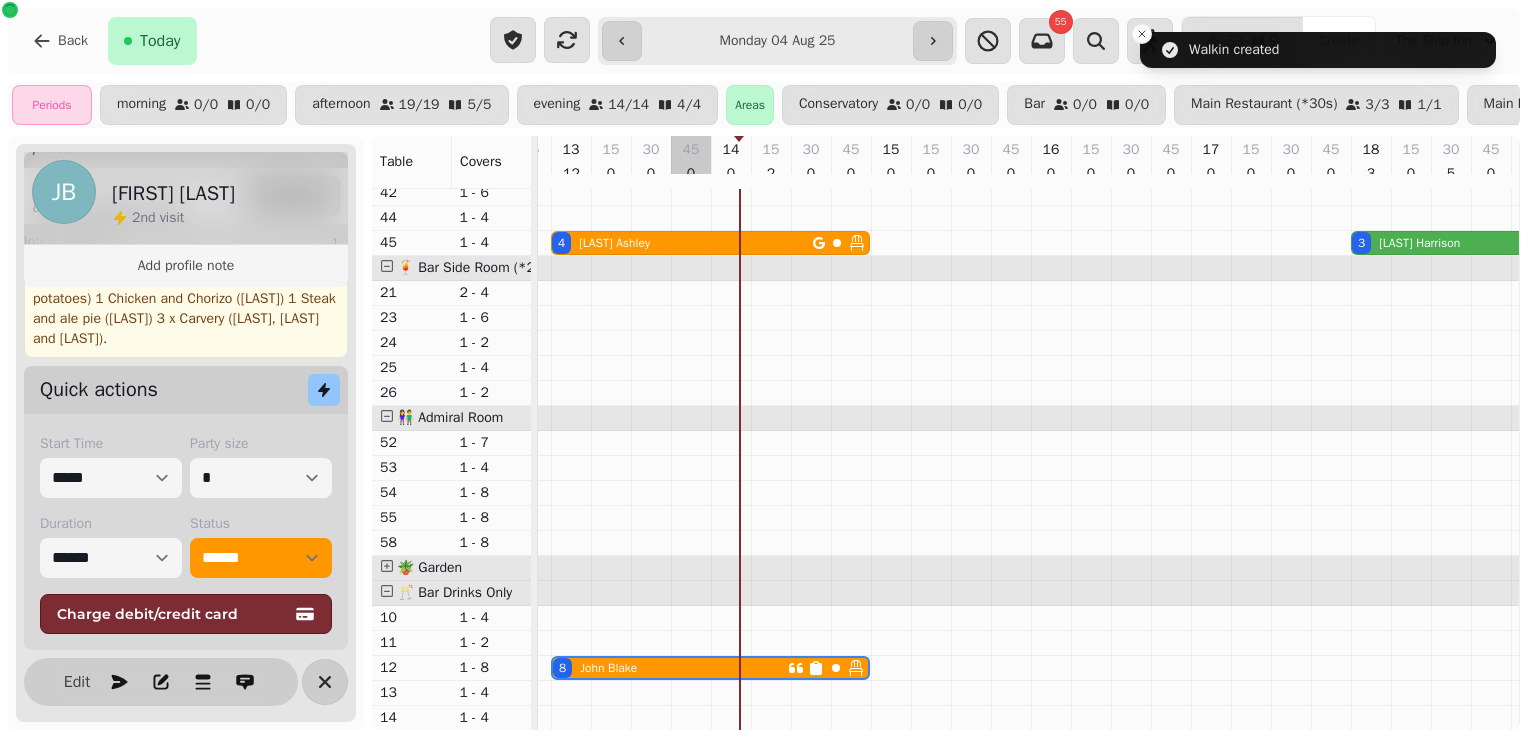 scroll, scrollTop: 153, scrollLeft: 147, axis: both 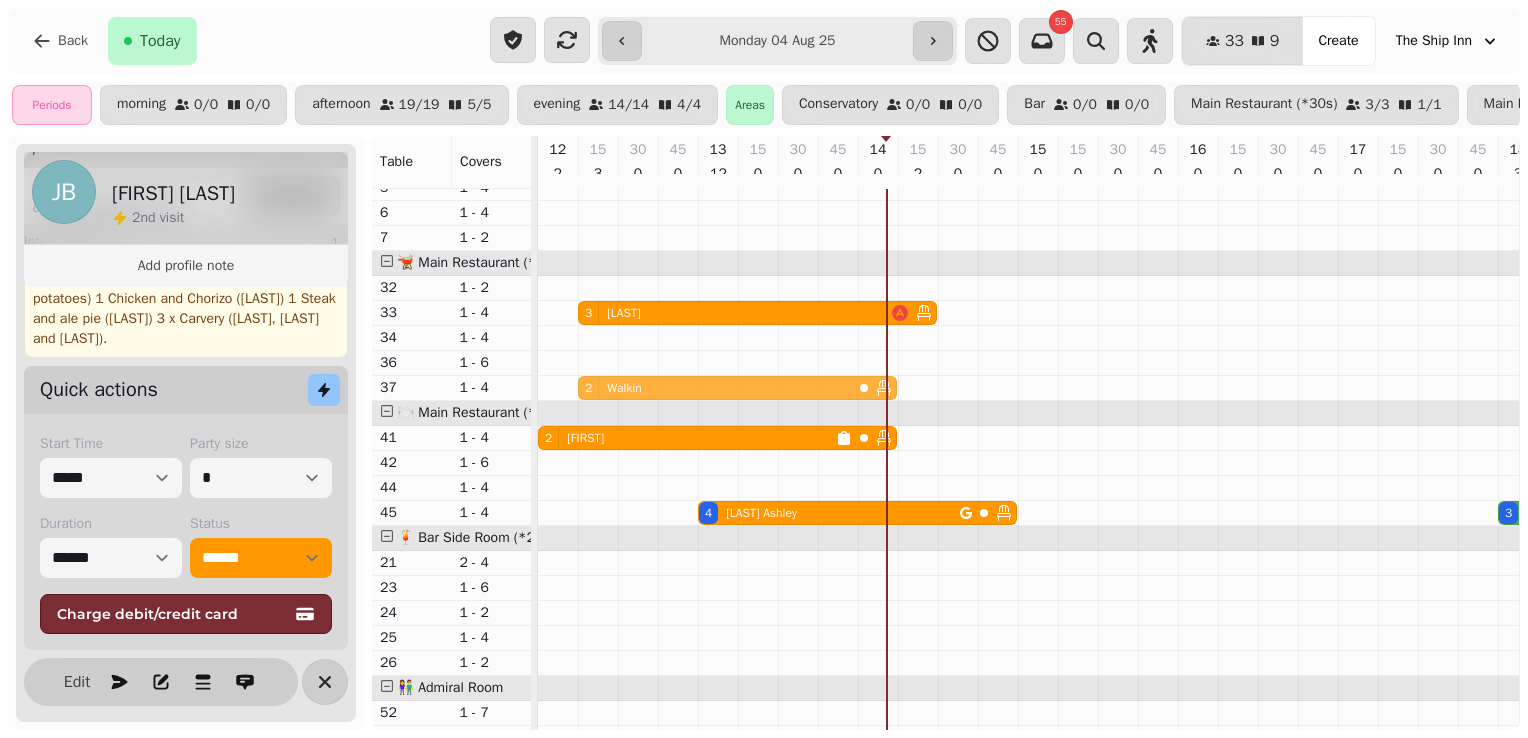 drag, startPoint x: 1008, startPoint y: 445, endPoint x: 671, endPoint y: 402, distance: 339.73224 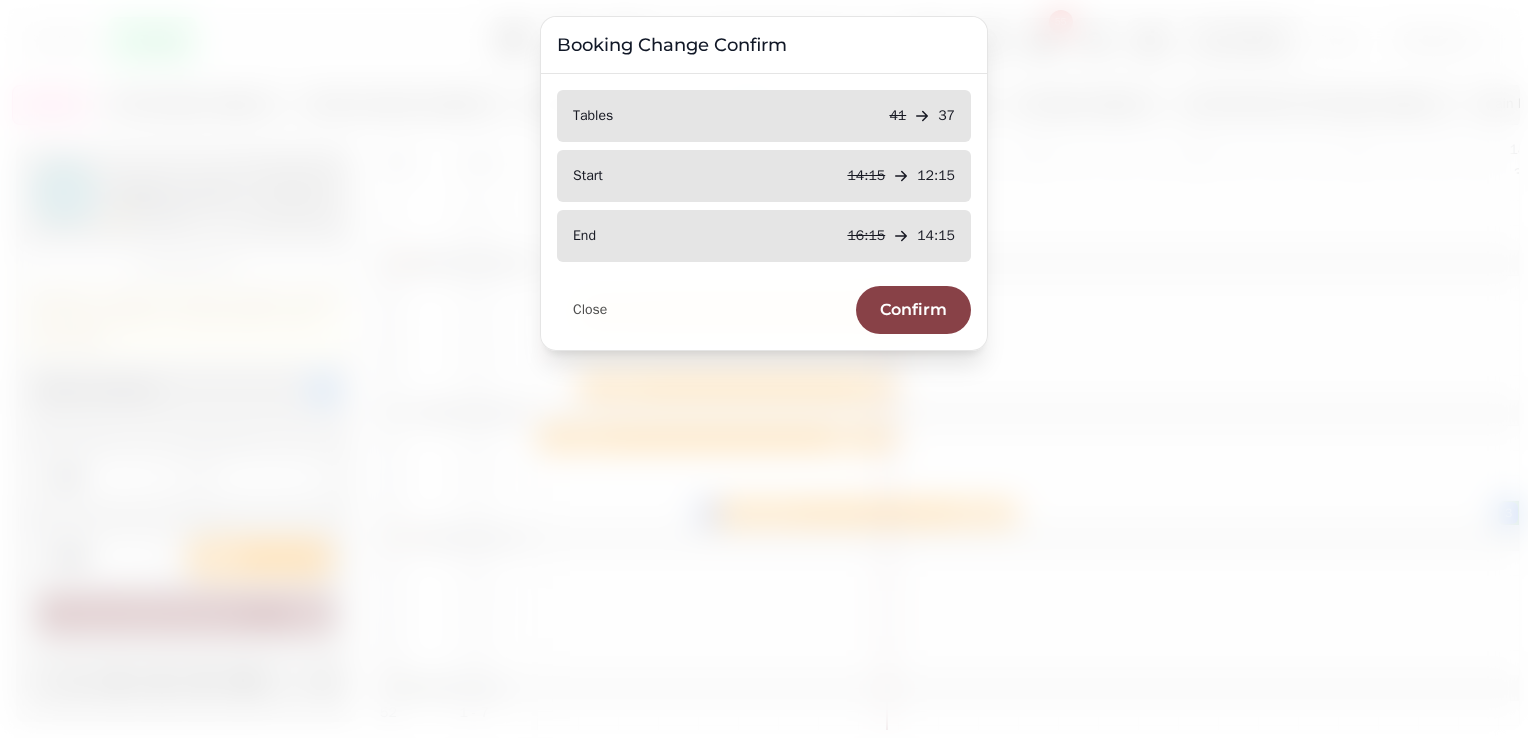click on "Confirm" at bounding box center (913, 310) 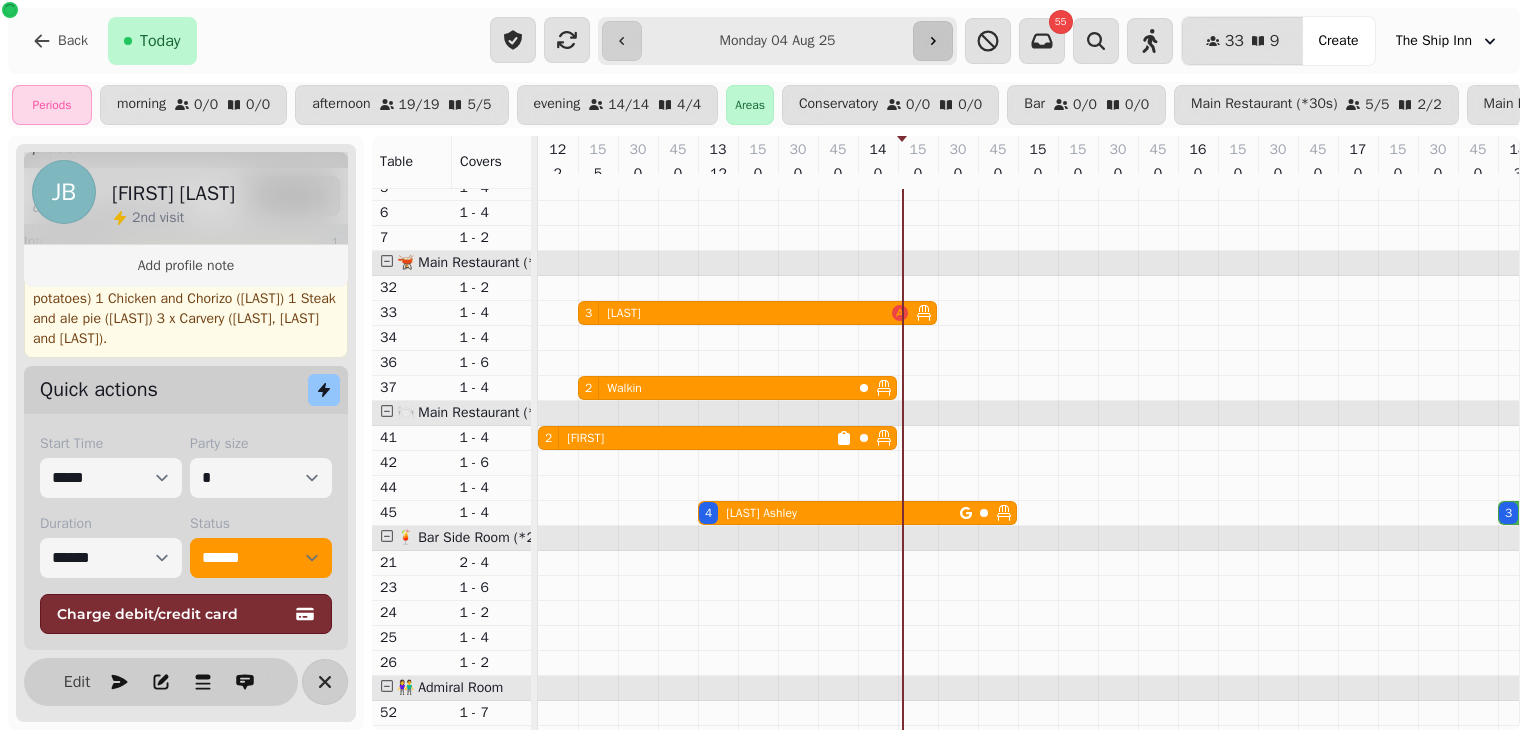 click 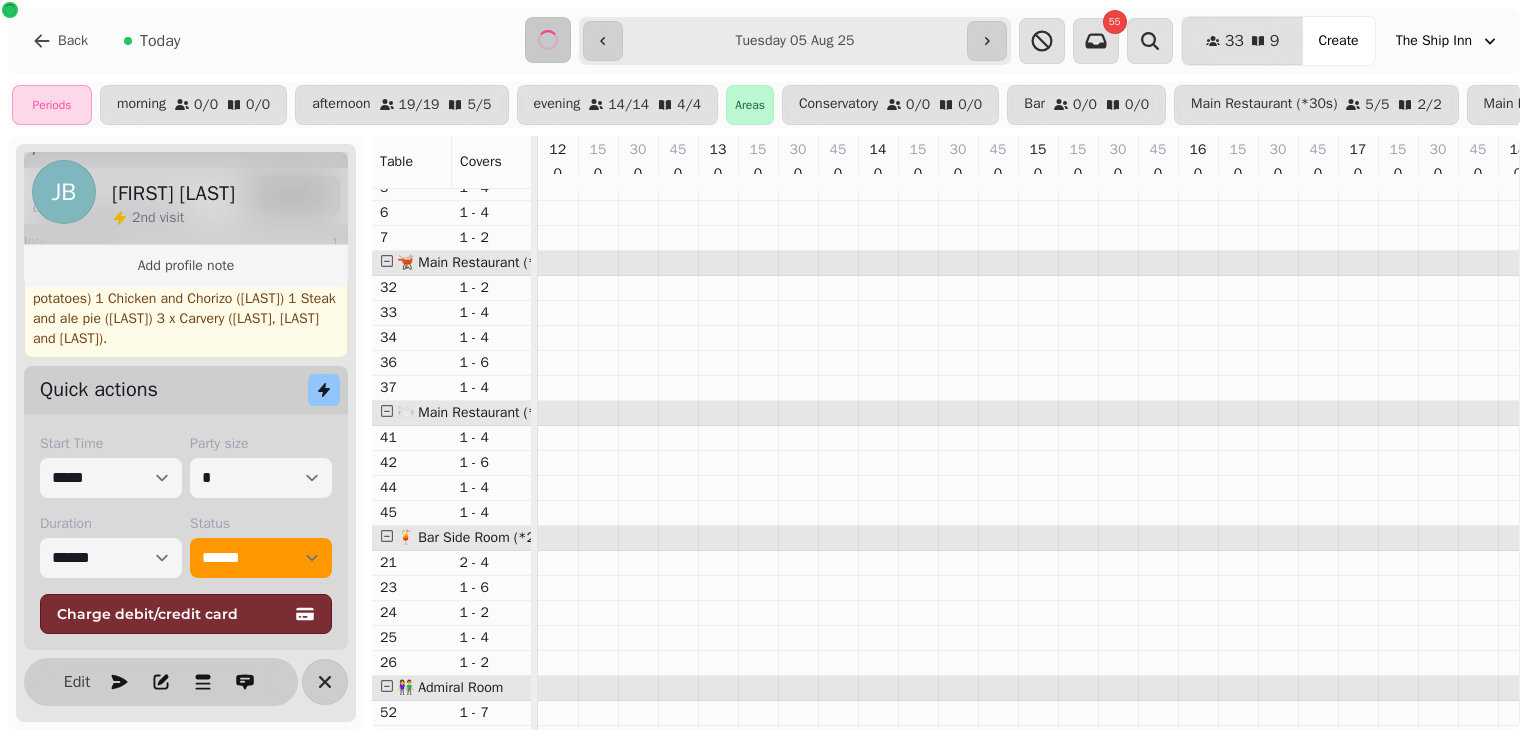 scroll, scrollTop: 0, scrollLeft: 15, axis: horizontal 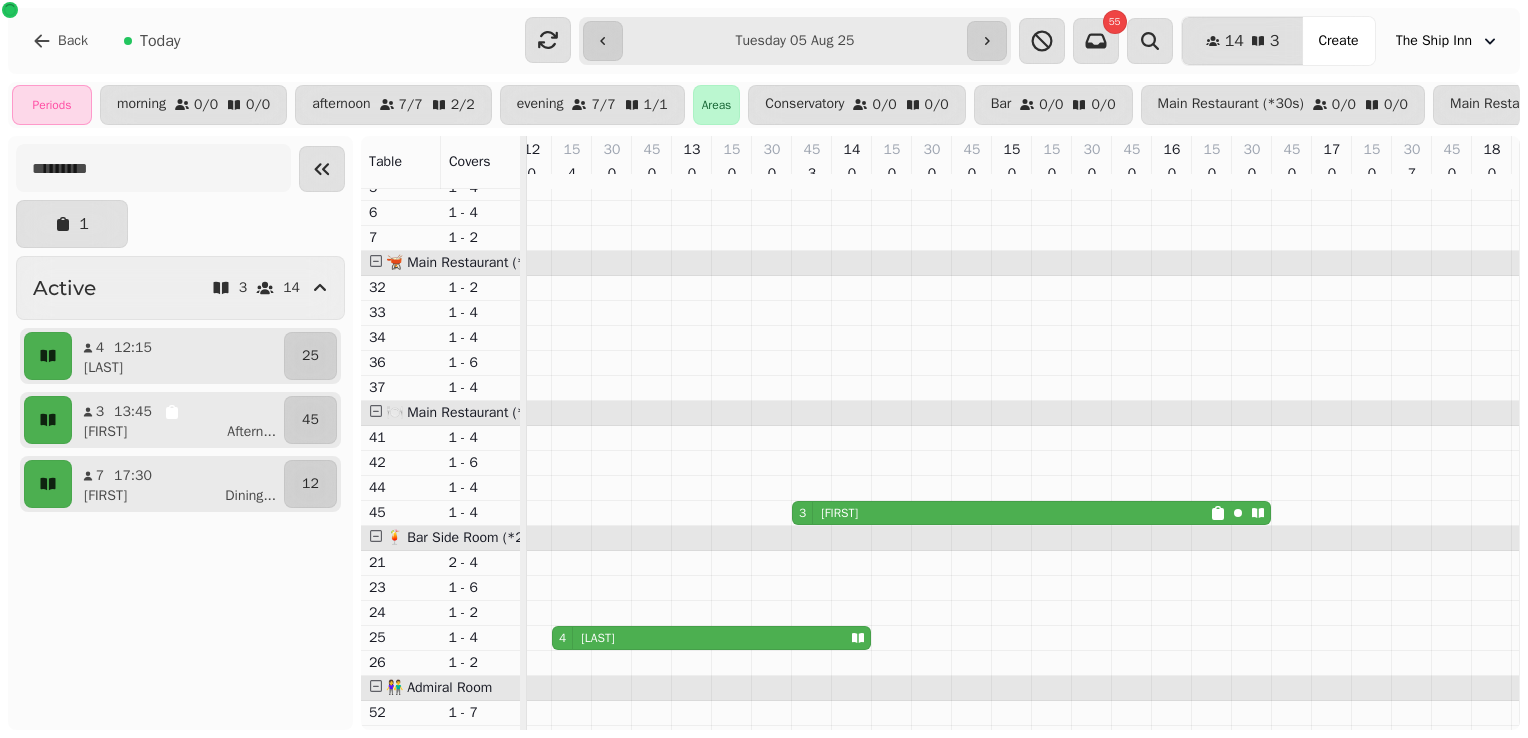 click on "**********" at bounding box center (794, 41) 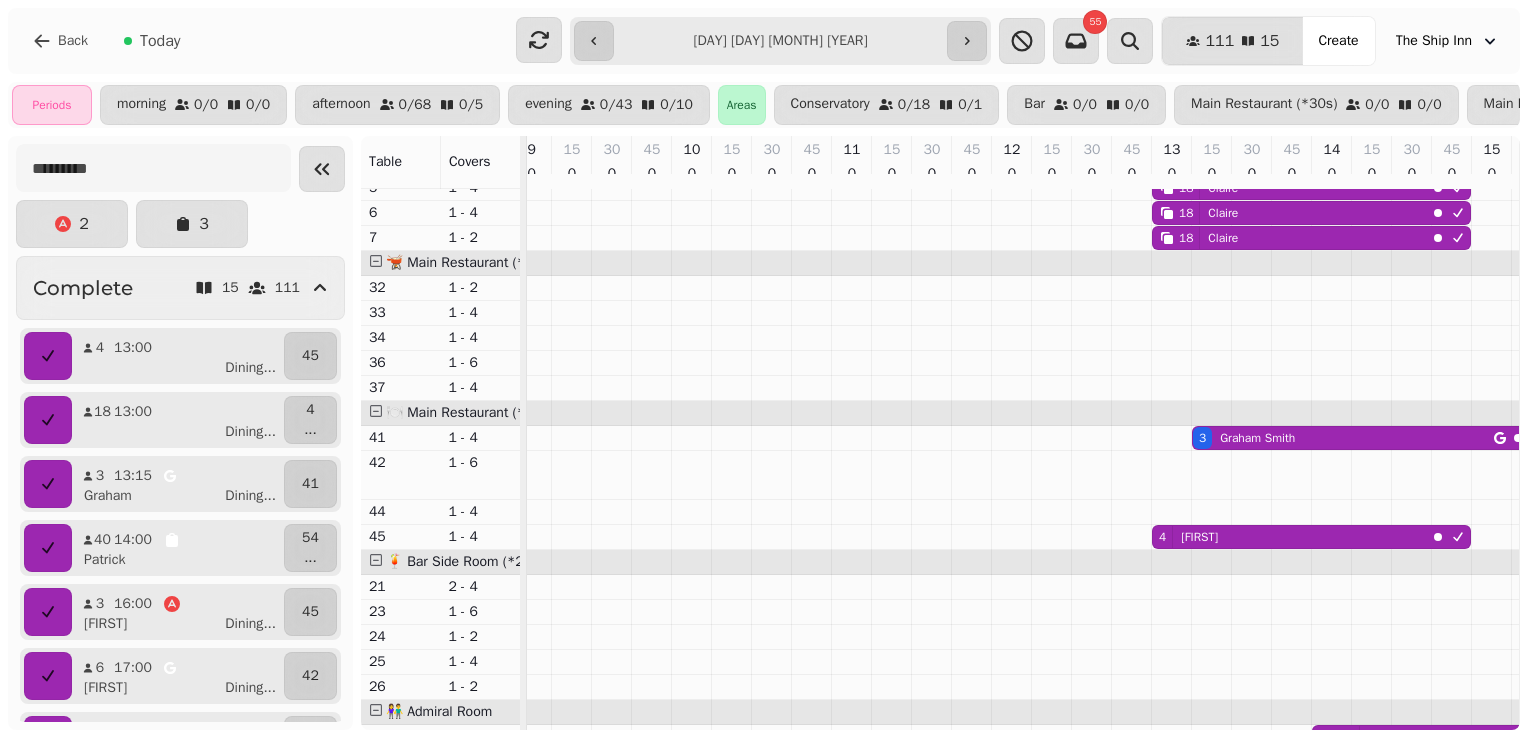 scroll, scrollTop: 0, scrollLeft: 495, axis: horizontal 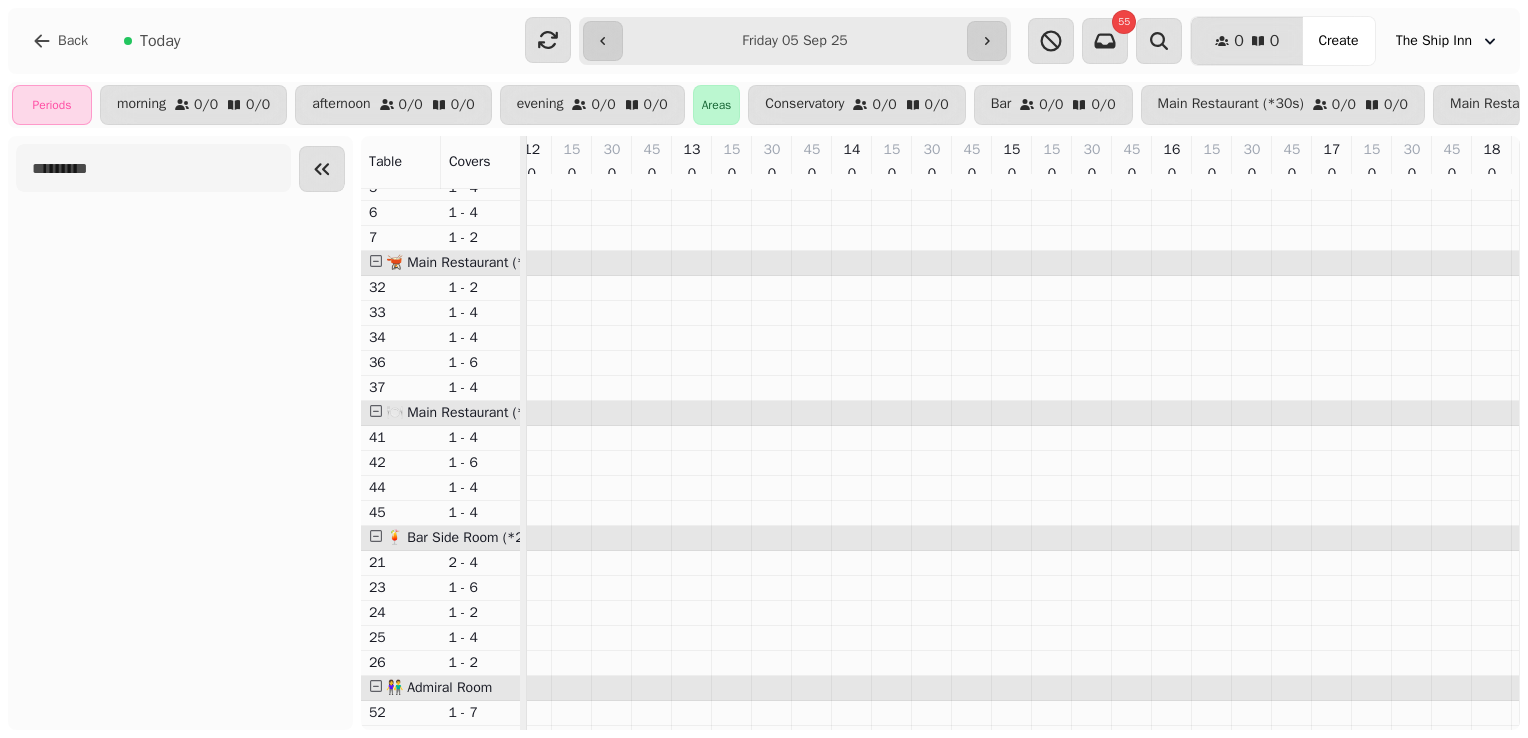 type on "**********" 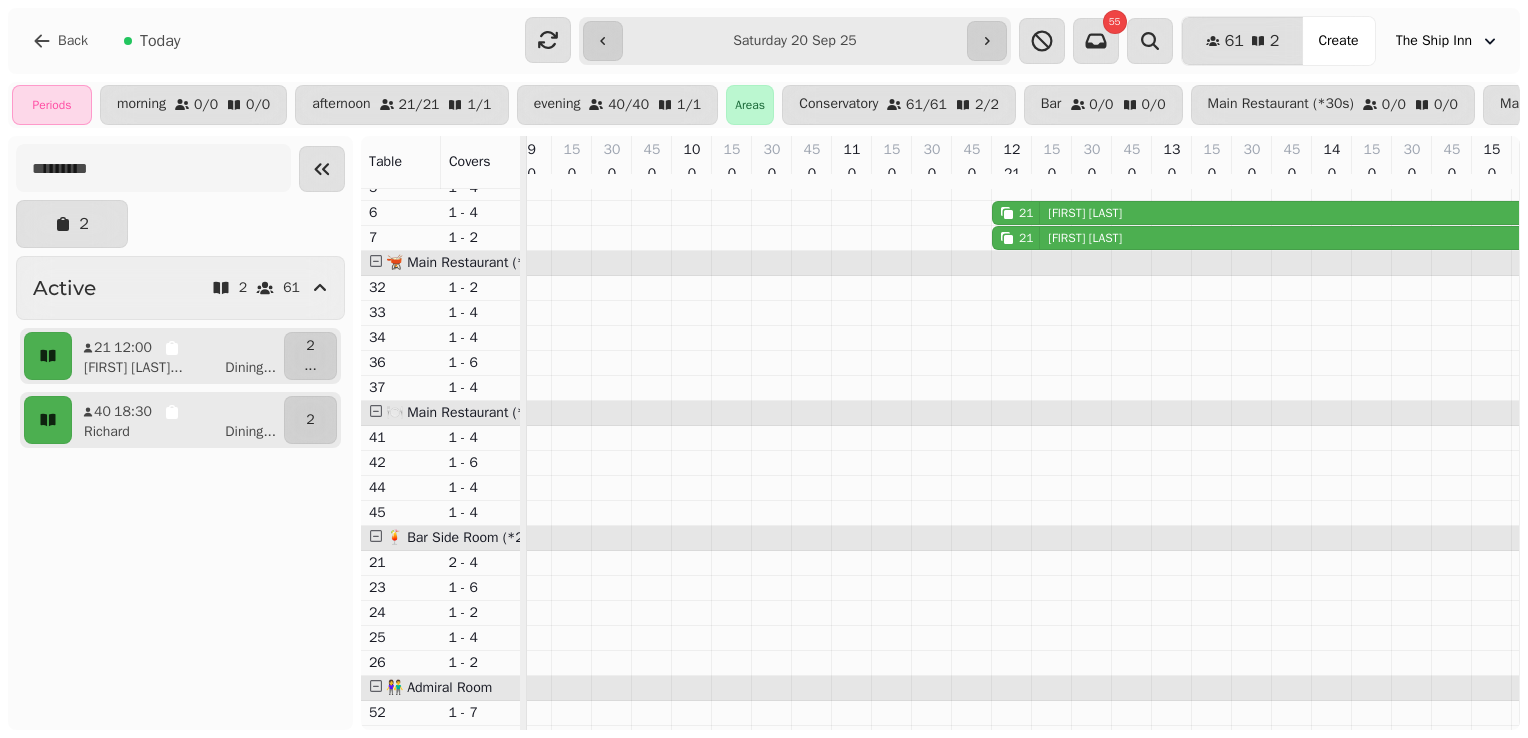 scroll, scrollTop: 0, scrollLeft: 495, axis: horizontal 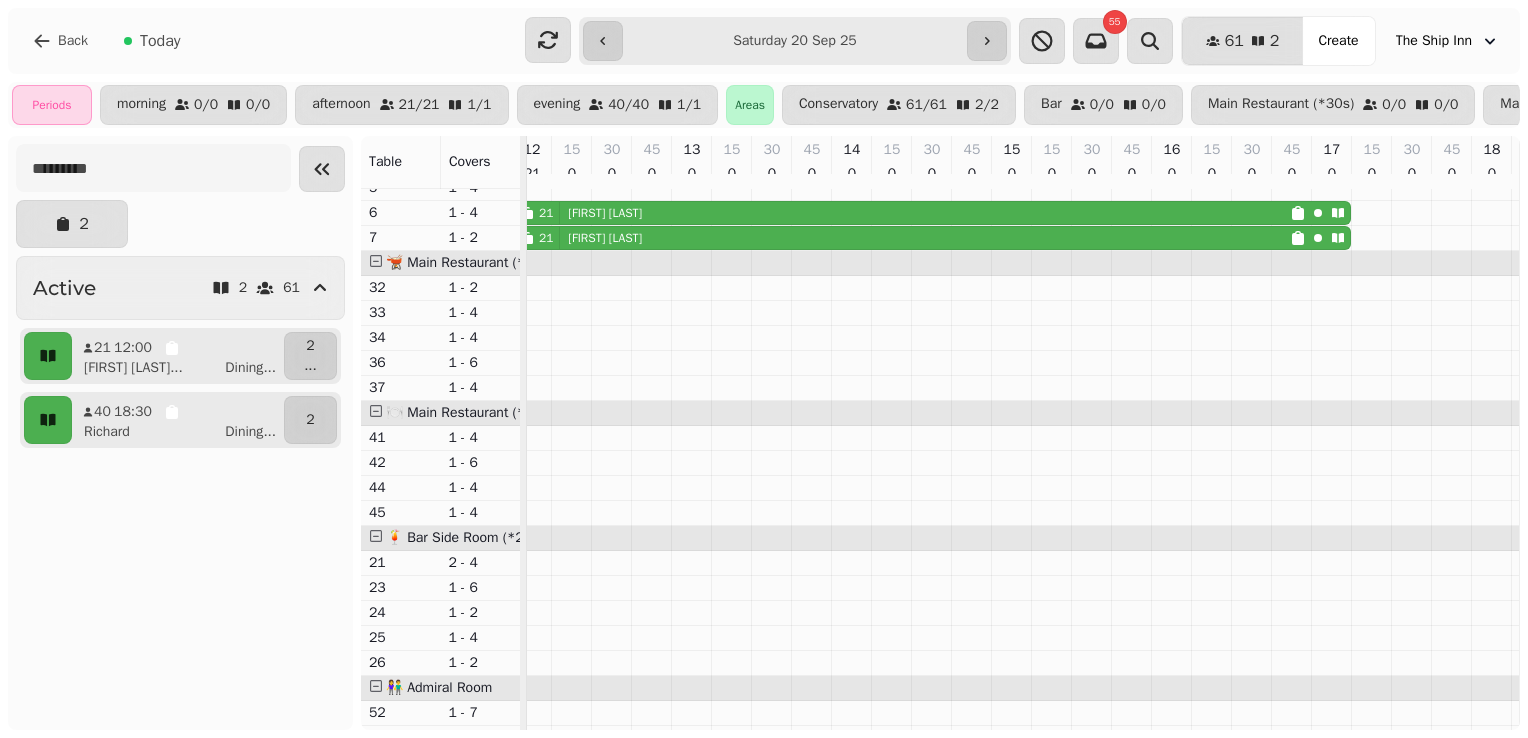 click on "[FIRST] [LAST]" at bounding box center (605, 88) 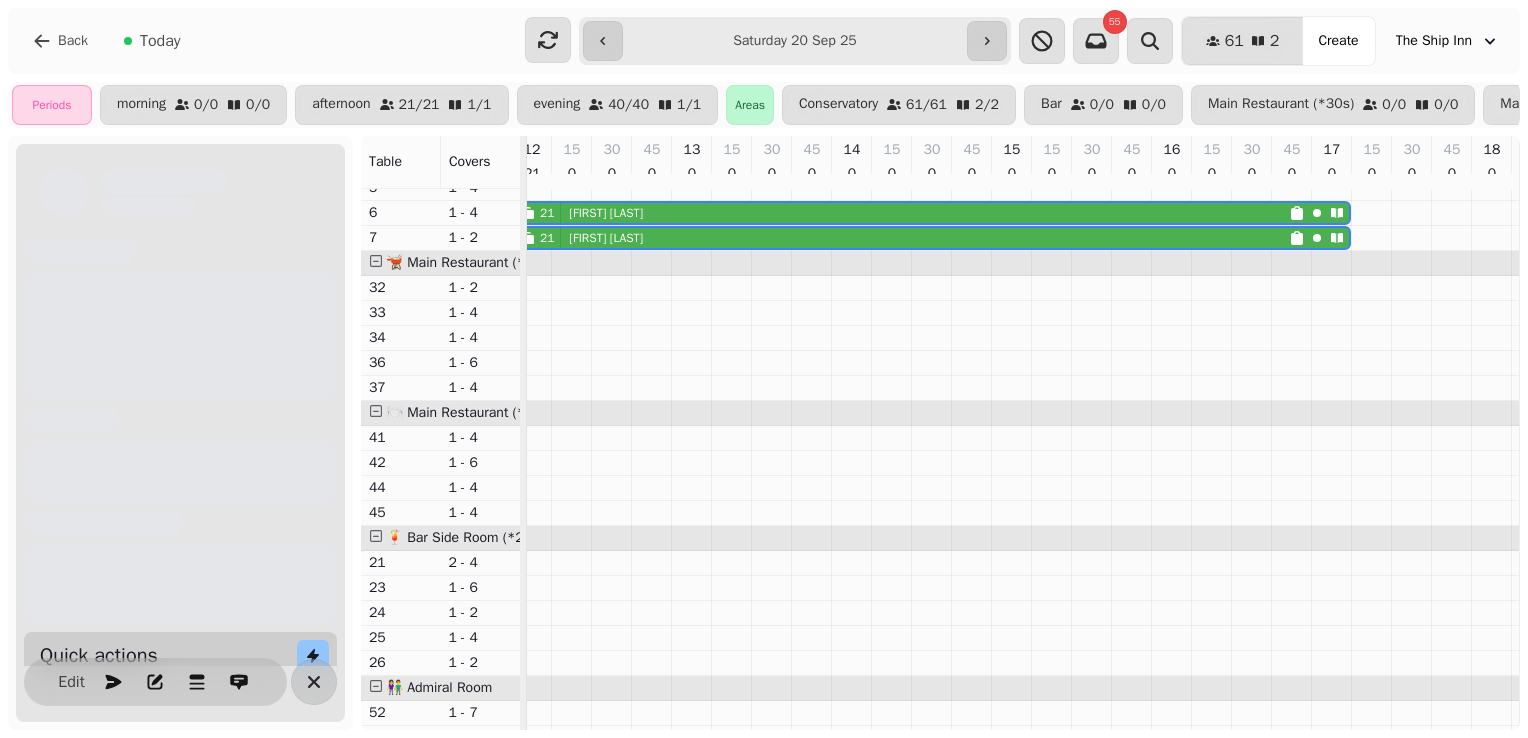 scroll, scrollTop: 0, scrollLeft: 467, axis: horizontal 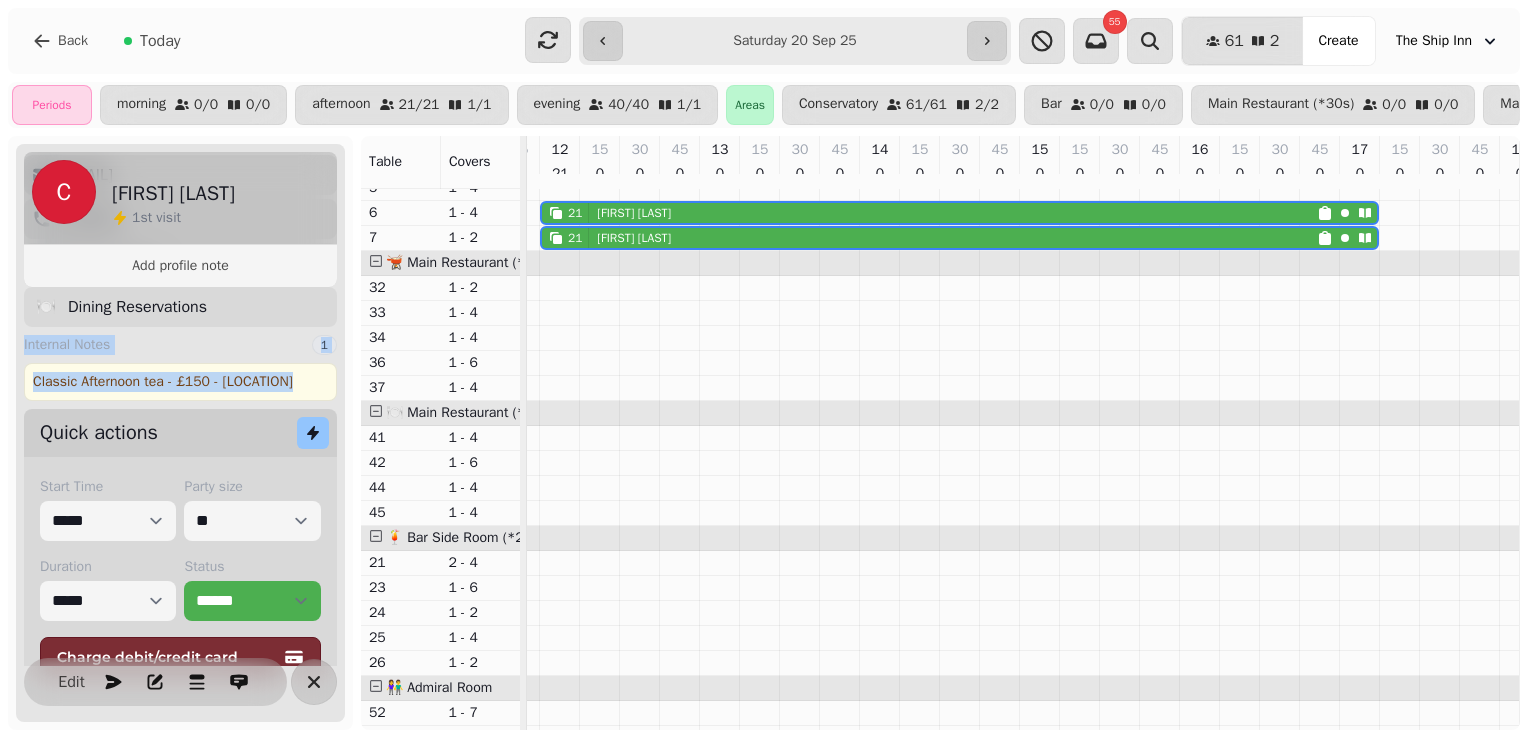 drag, startPoint x: 307, startPoint y: 390, endPoint x: 308, endPoint y: 334, distance: 56.008926 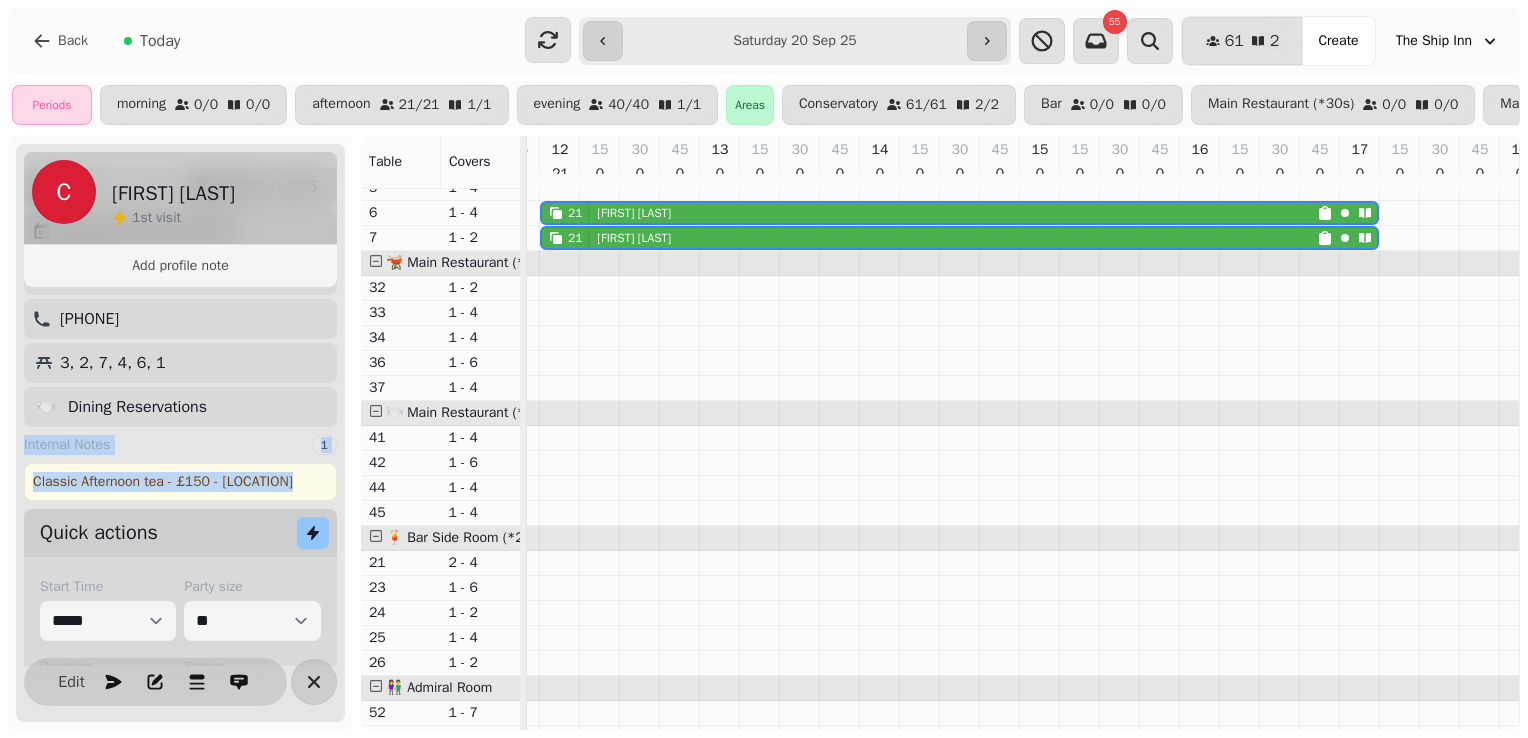 scroll, scrollTop: 124, scrollLeft: 0, axis: vertical 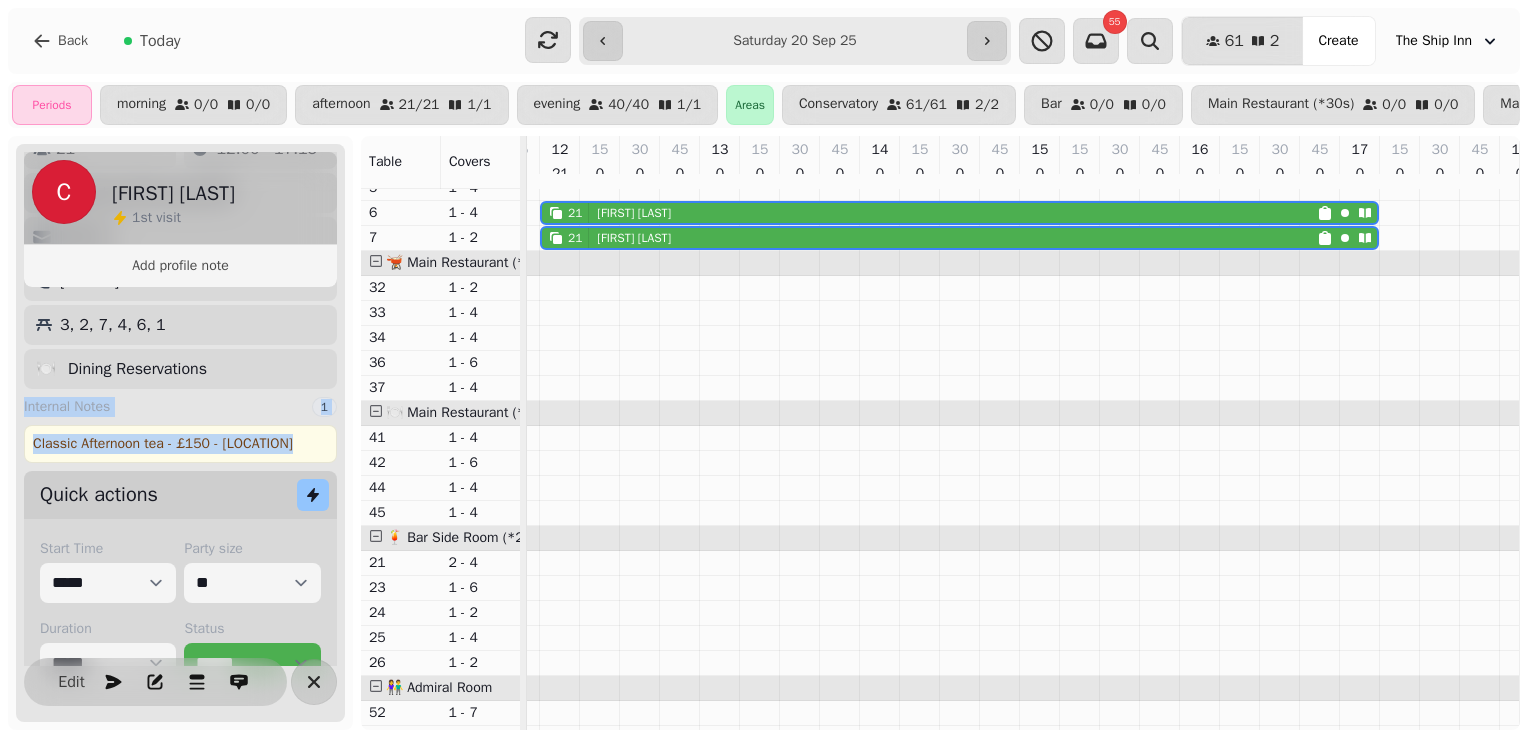 click on "🍽️ Dining Reservations" at bounding box center (180, 369) 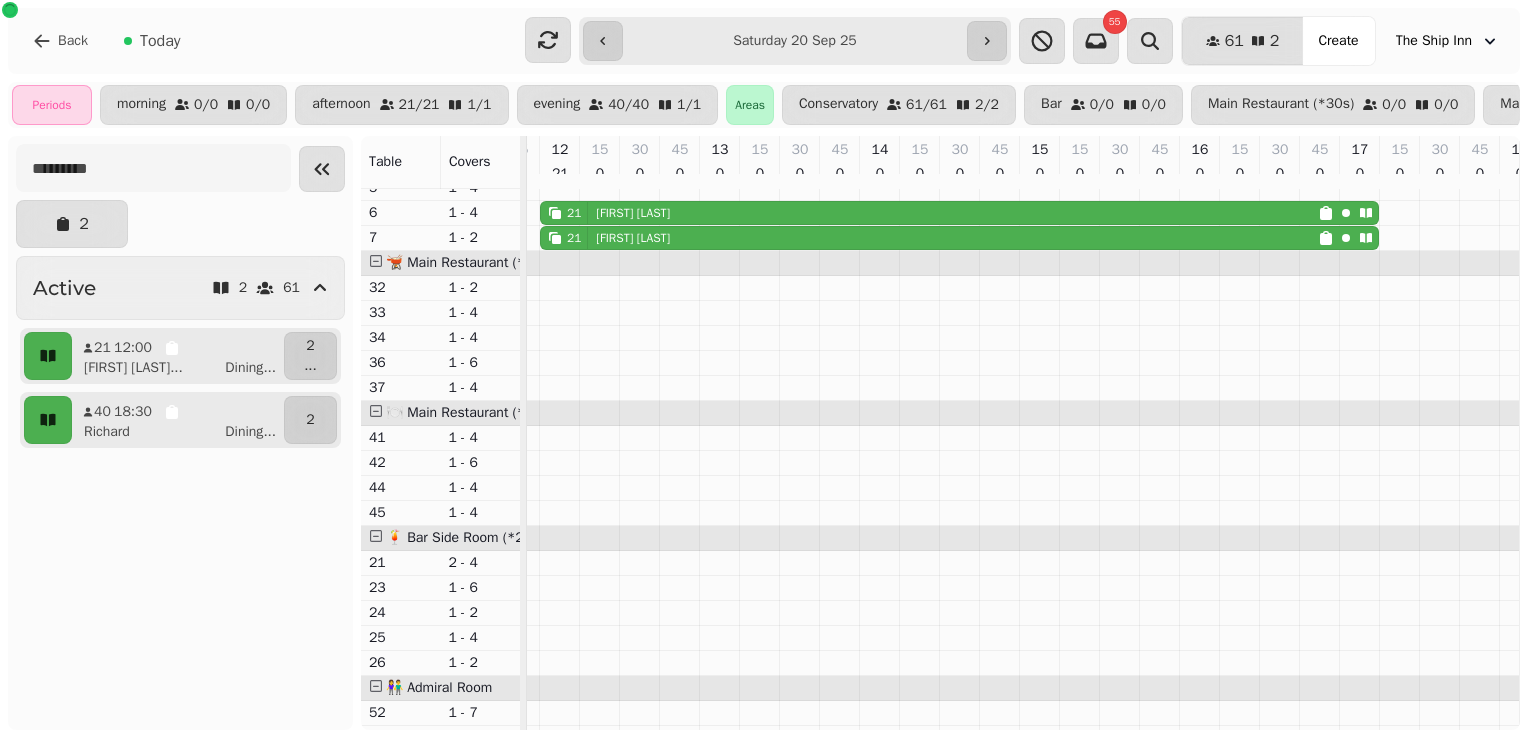 scroll, scrollTop: 86, scrollLeft: 0, axis: vertical 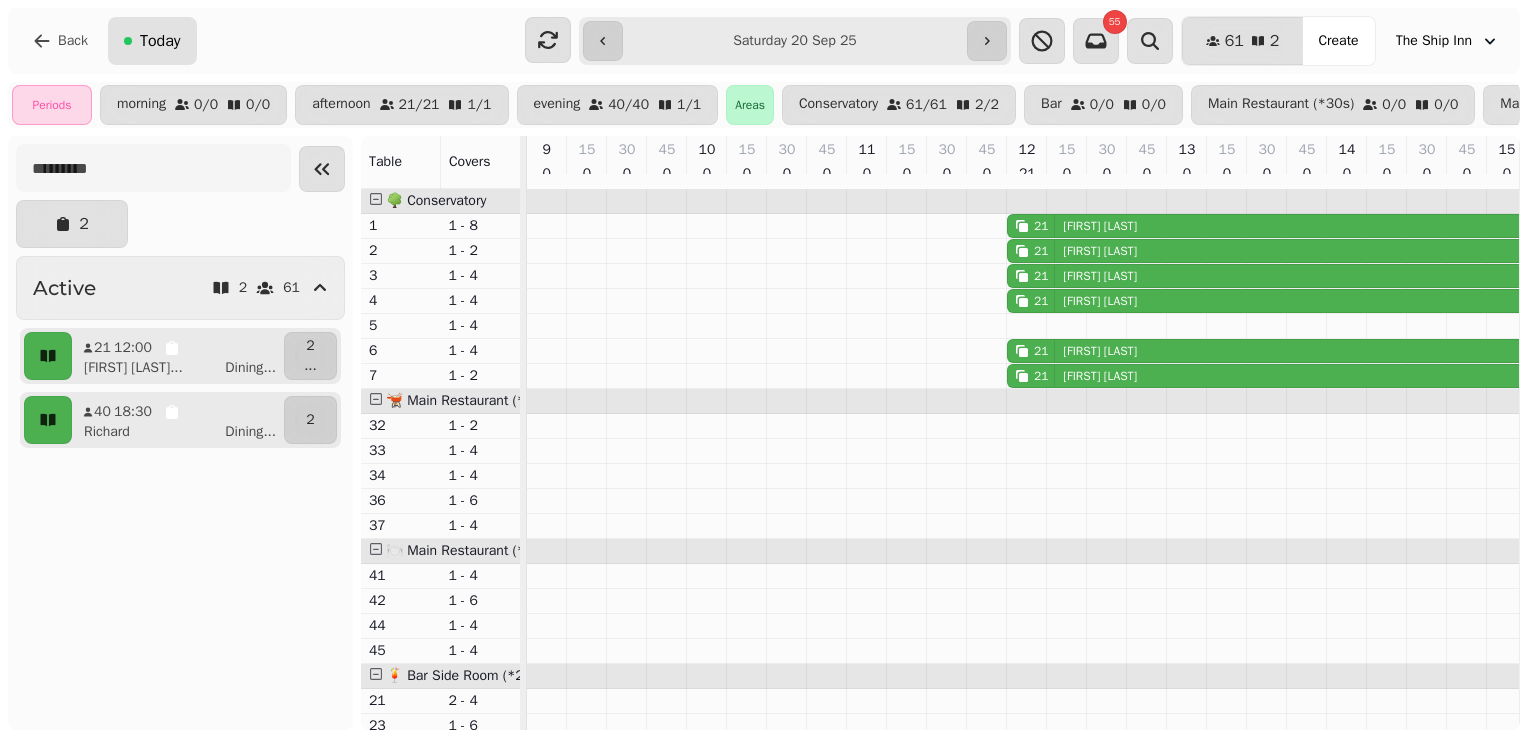 click on "Today" at bounding box center (152, 41) 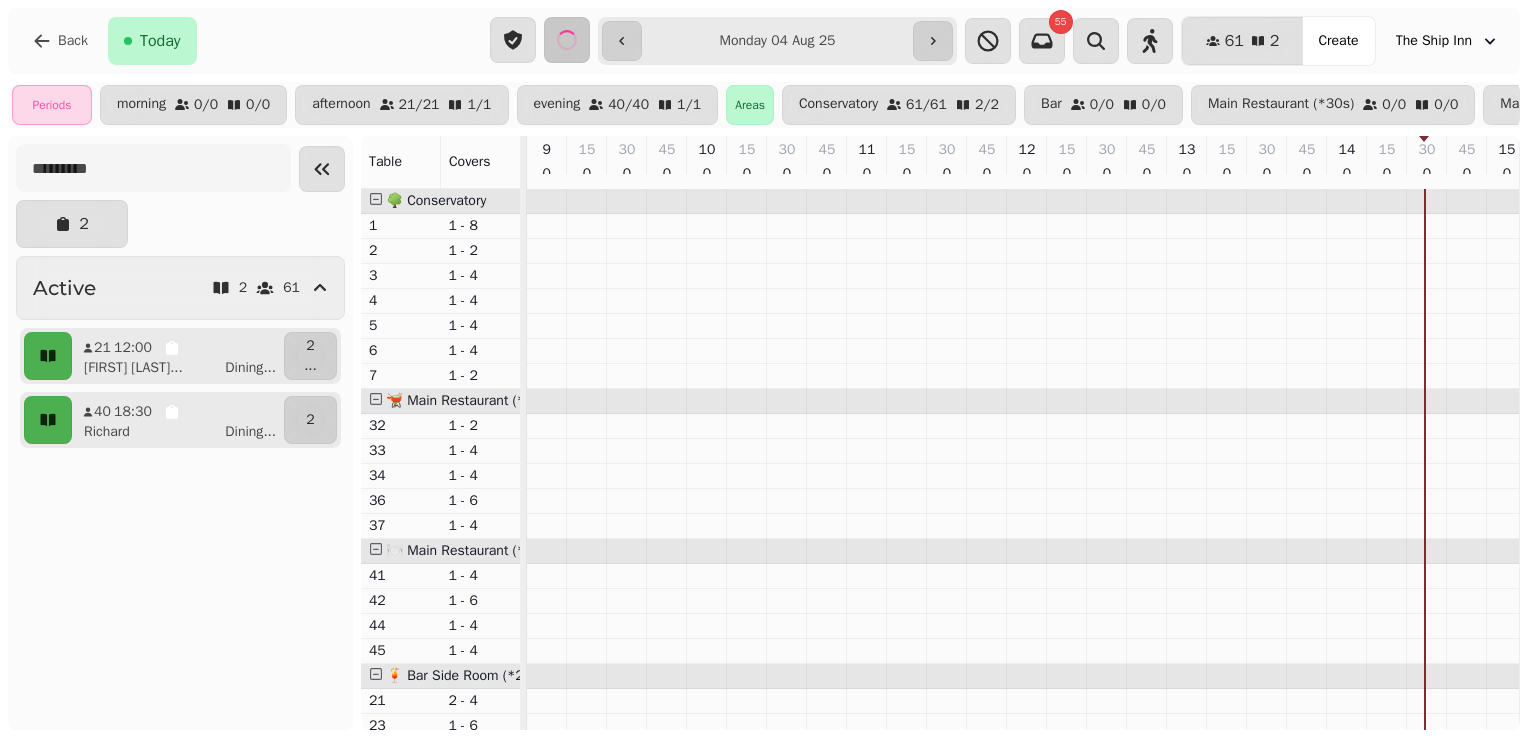 scroll, scrollTop: 0, scrollLeft: 495, axis: horizontal 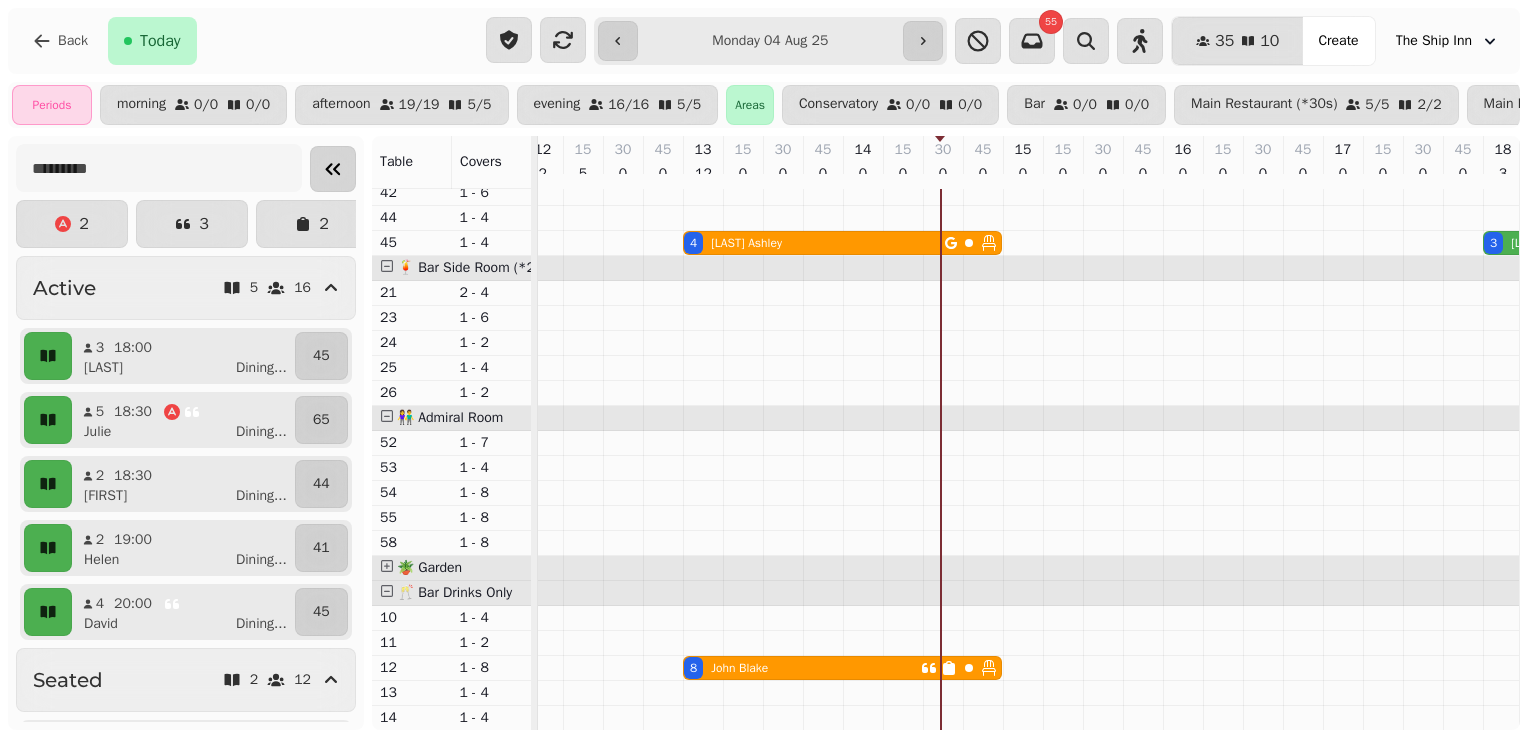 click 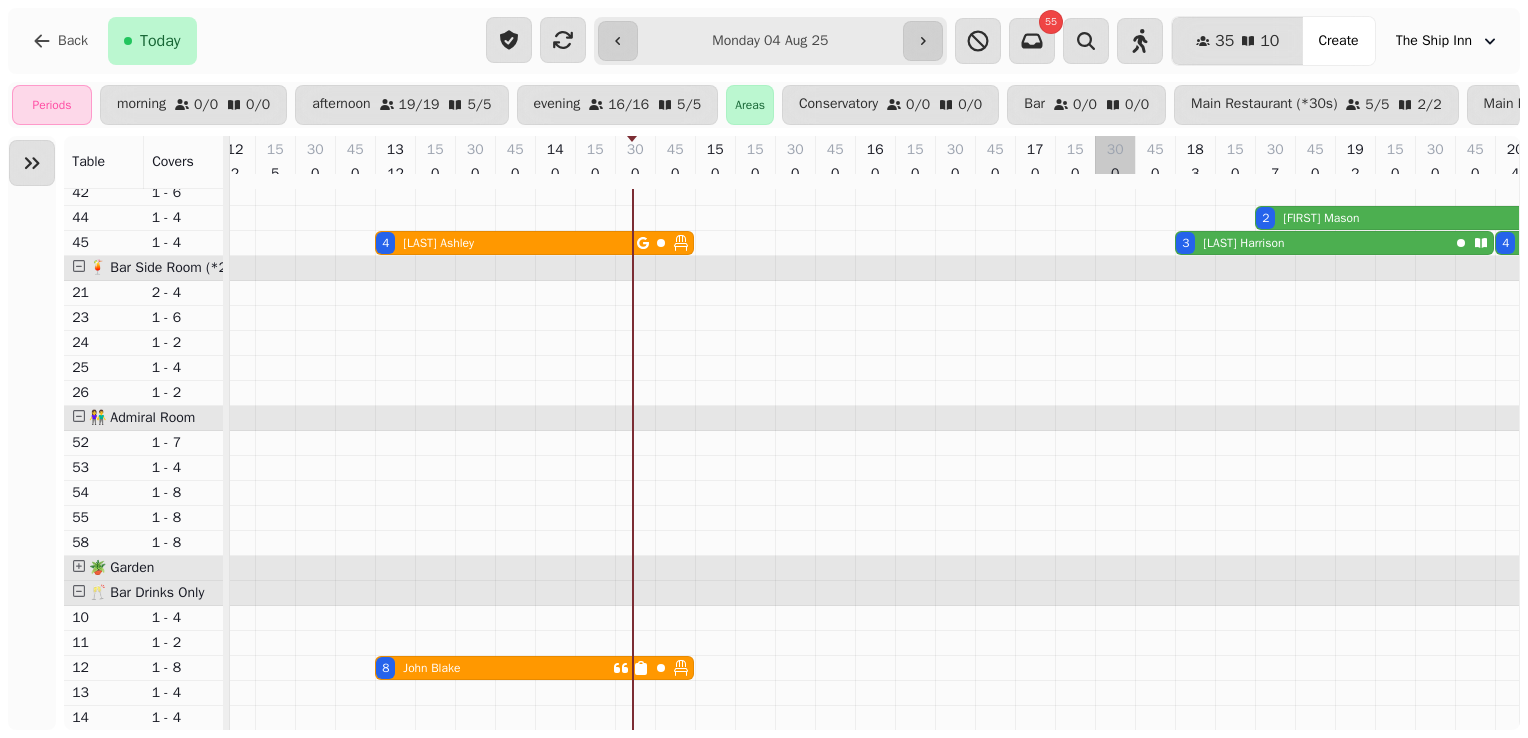 scroll, scrollTop: 426, scrollLeft: 163, axis: both 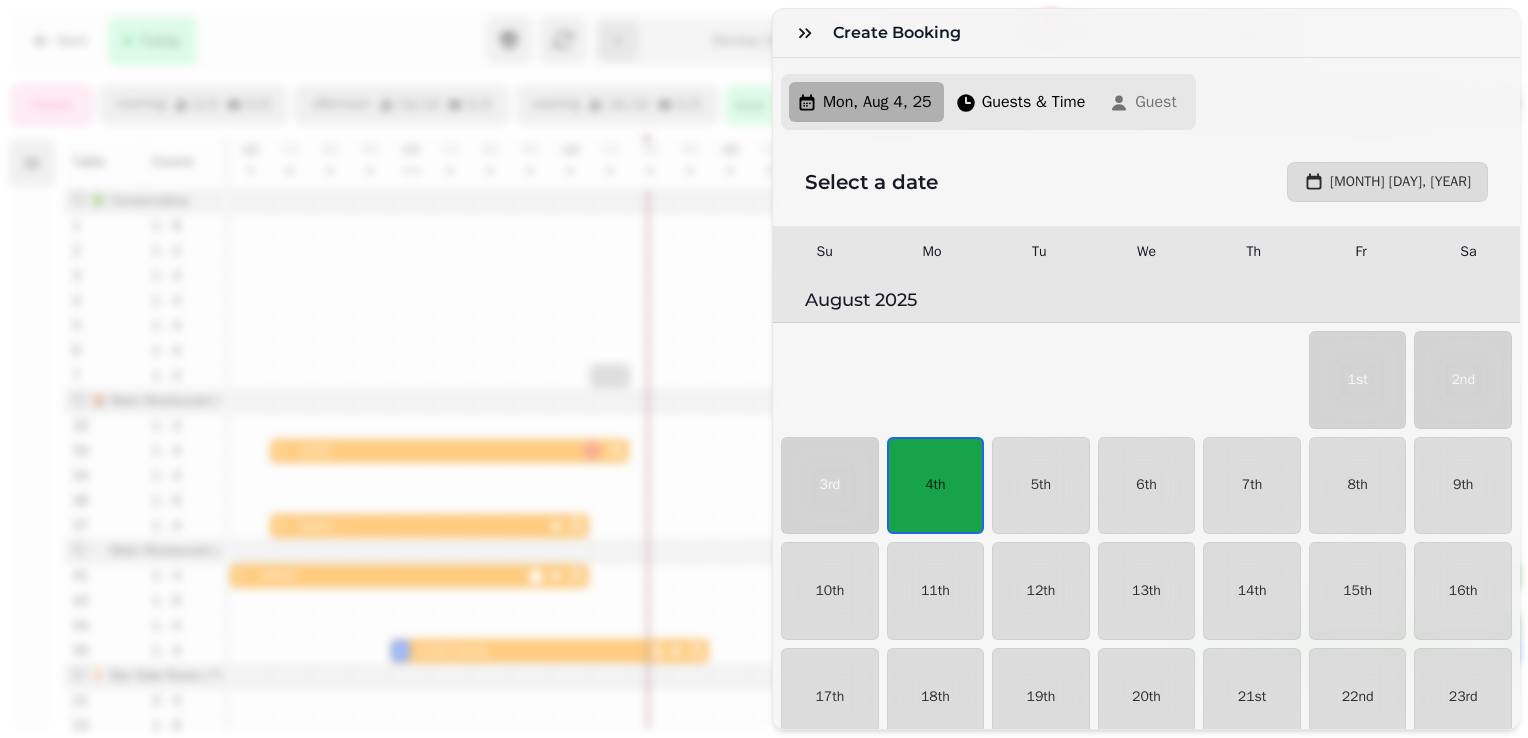 click on "Create Booking Mon, Aug 4, 25 Guests & Time Guest Select a date August 4th, 2025 Su Mo Tu We Th Fr Sa August 2025 1st 2nd 3rd 4th 5th 6th 7th 8th 9th 10th 11th 12th 13th 14th 15th 16th 17th 18th 19th 20th 21st 22nd 23rd 24th 25th 26th 27th 28th 29th 30th 31st September 2025 1st 2nd 3rd 4th 5th 6th 7th 8th 9th 10th 11th 12th 13th 14th 15th 16th 17th 18th 19th 20th 21st 22nd 23rd 24th 25th 26th 27th 28th 29th 30th October 2025 1st 2nd 3rd 4th 5th 6th 7th 8th 9th 10th 11th 12th 13th 14th 15th 16th 17th 18th 19th 20th 21st 22nd 23rd 24th 25th 26th 27th 28th 29th 30th 31st November 2025 1st 2nd 3rd 4th 5th 6th 7th 8th 9th 10th 11th 12th 13th 14th 15th 16th 17th 18th 19th 20th 21st 22nd 23rd 24th 25th 26th 27th 28th 29th 30th December 2025 1st 2nd 3rd 4th 5th 6th 7th 8th 9th 10th 11th 12th 13th 14th 15th 16th 17th 18th 19th 20th 21st 22nd 23rd 24th 25th 26th 27th 28th 29th 30th 31st January 2026 1st 2nd 3rd 4th 5th 6th 7th 8th 9th 10th 11th 12th 13th 14th 15th 16th 17th 18th 19th 20th 21st 22nd 23rd 24th 25th 26th" at bounding box center [764, 385] 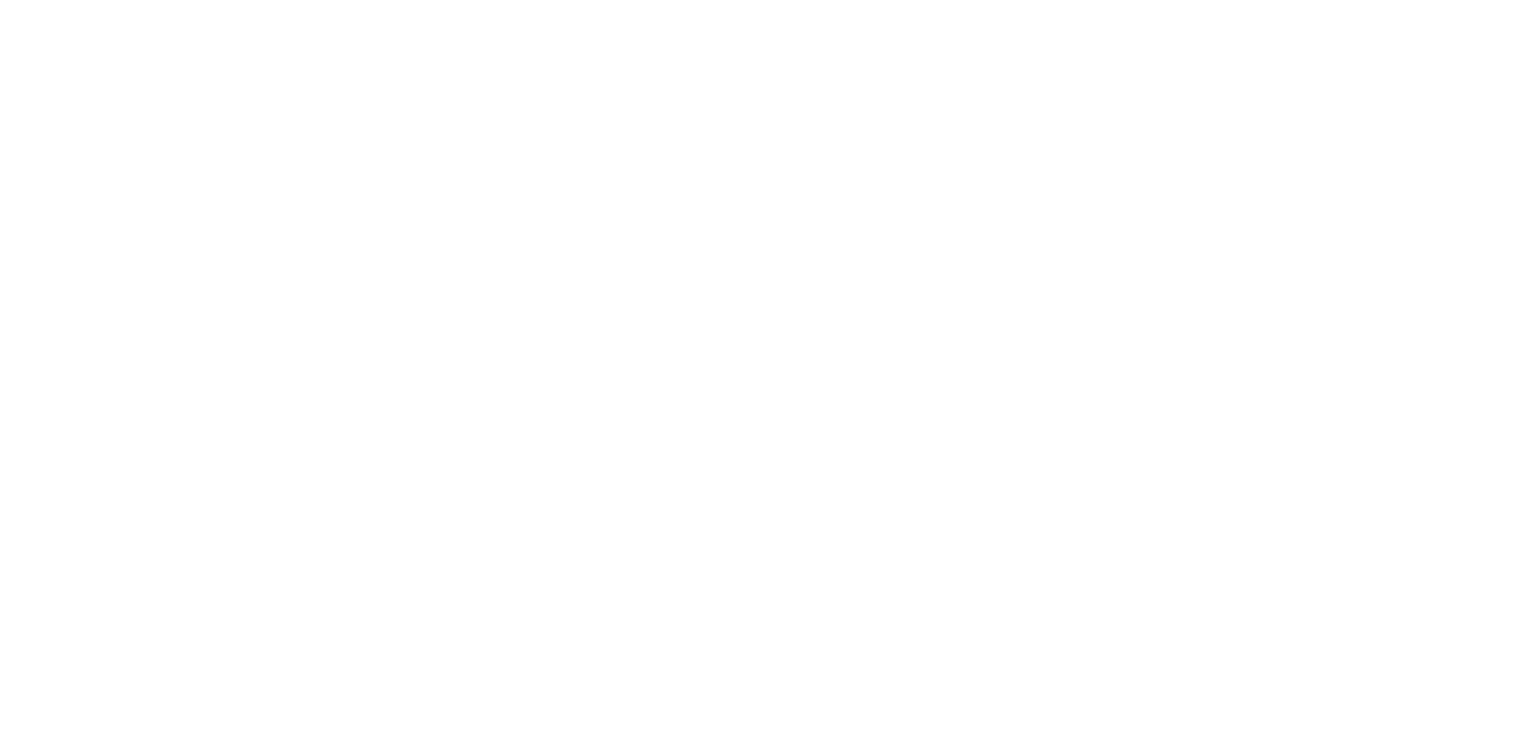 scroll, scrollTop: 0, scrollLeft: 0, axis: both 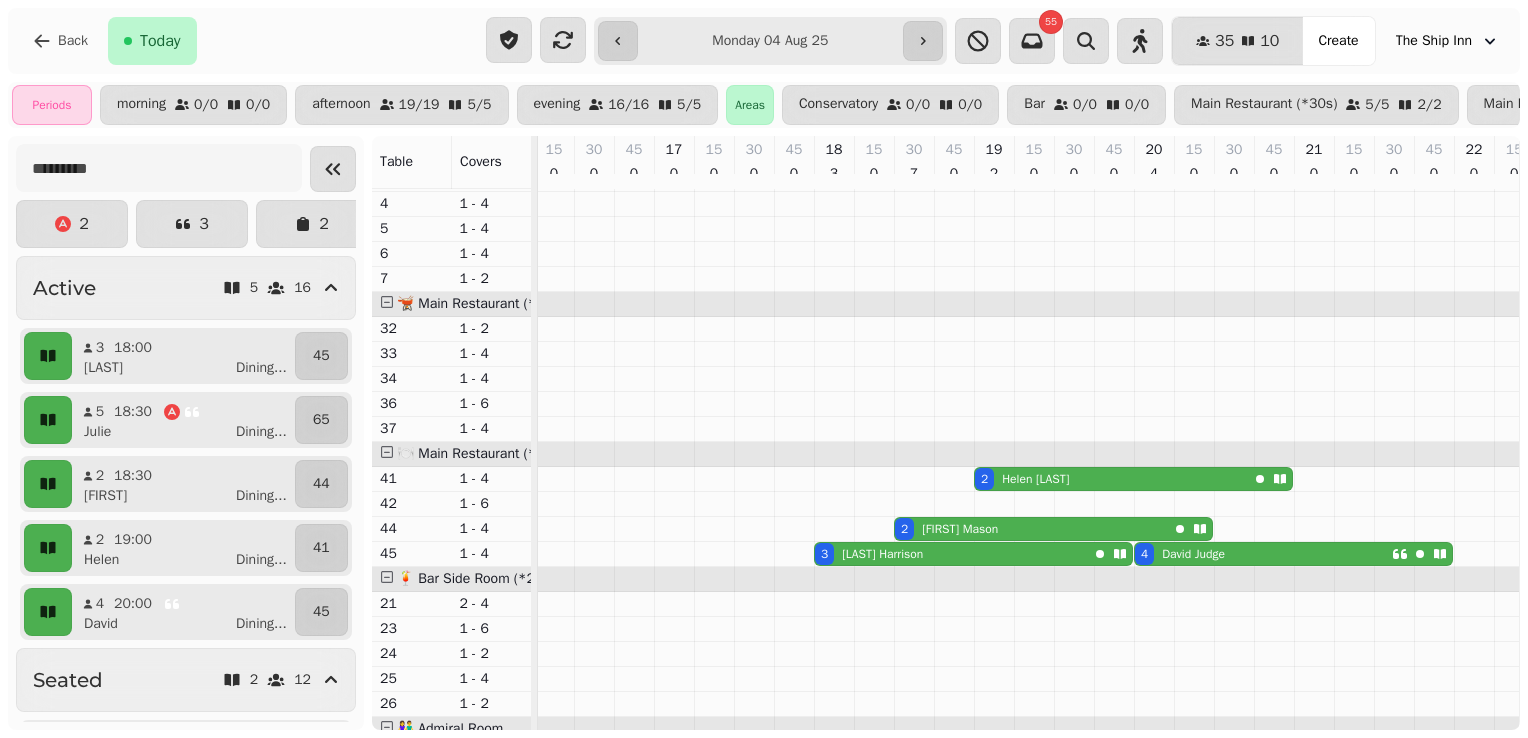click on "4 David   Judge" at bounding box center [1263, 554] 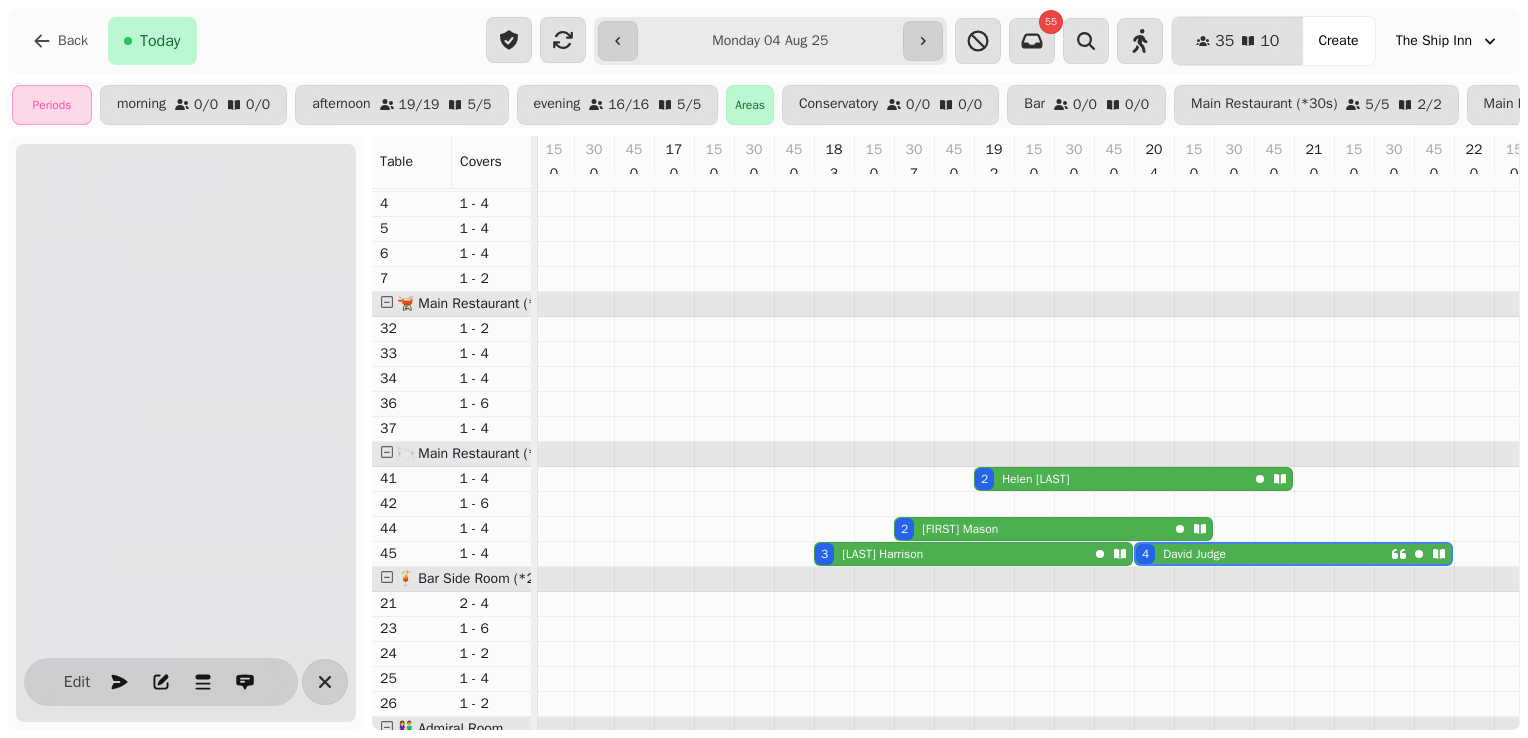 scroll, scrollTop: 0, scrollLeft: 713, axis: horizontal 